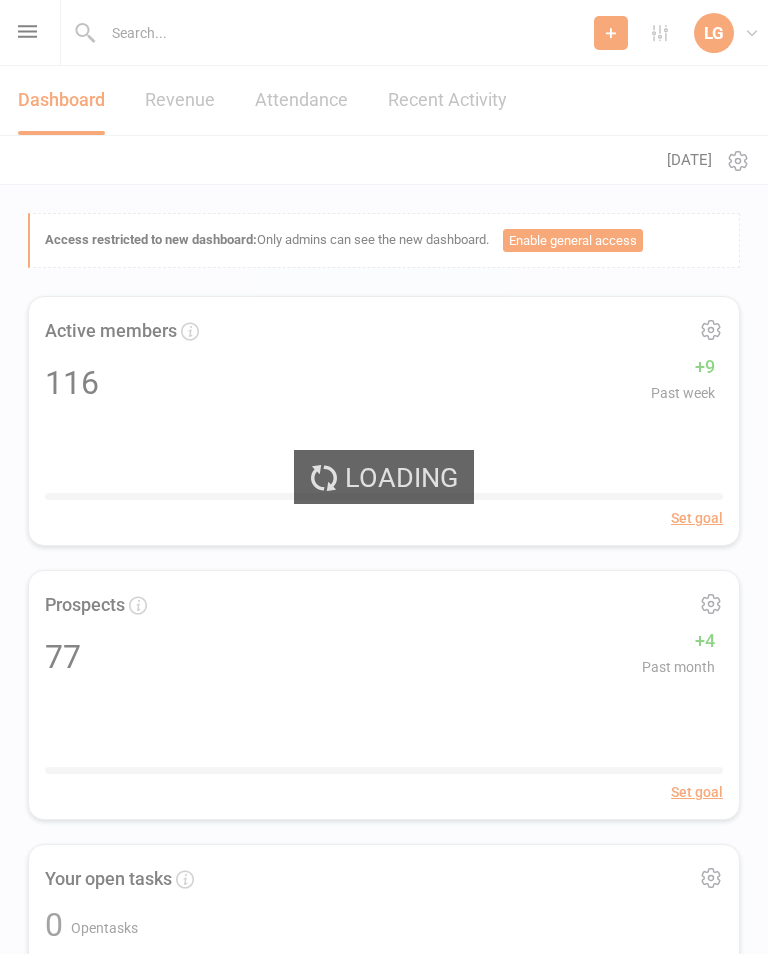 scroll, scrollTop: 0, scrollLeft: 0, axis: both 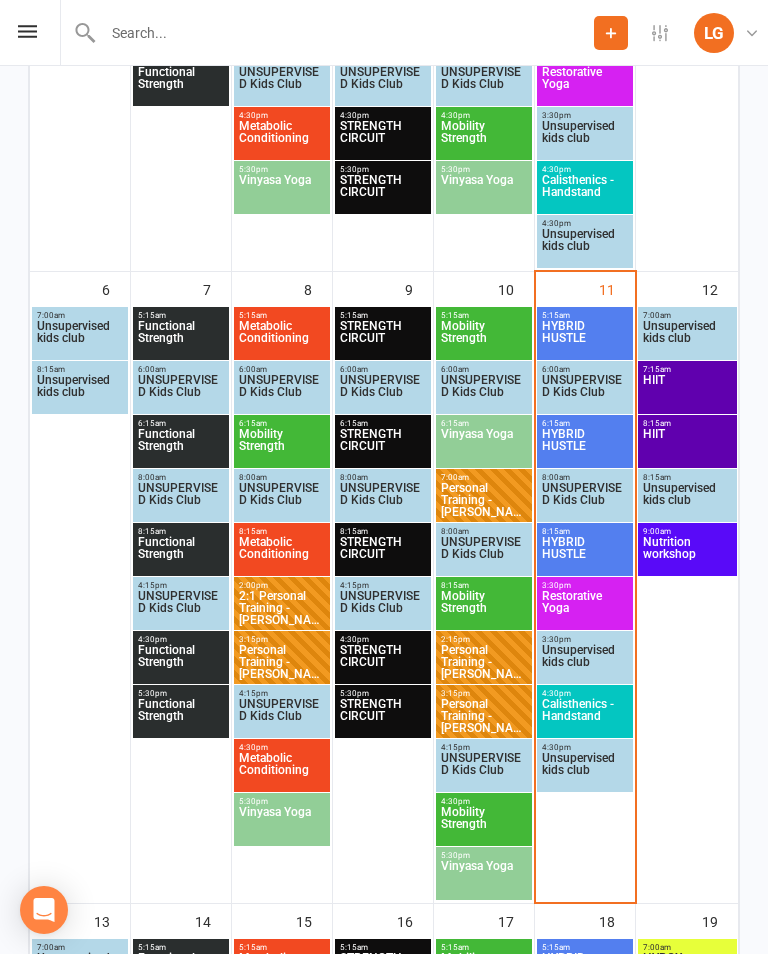 click on "HYBRID HUSTLE" at bounding box center [585, 338] 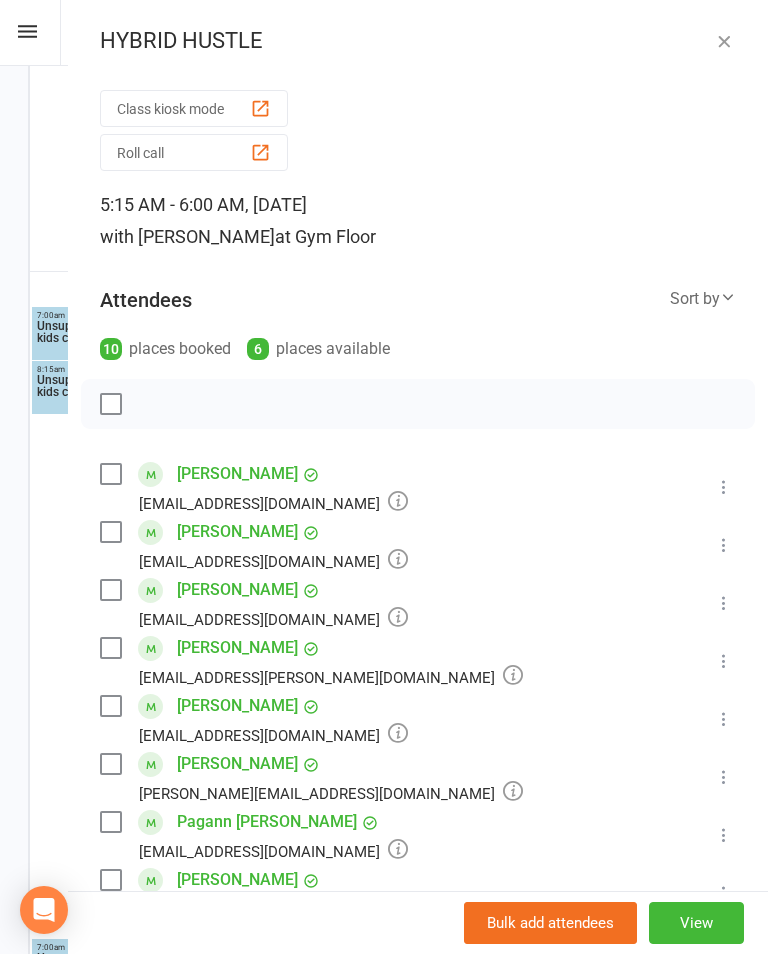 click at bounding box center [260, 108] 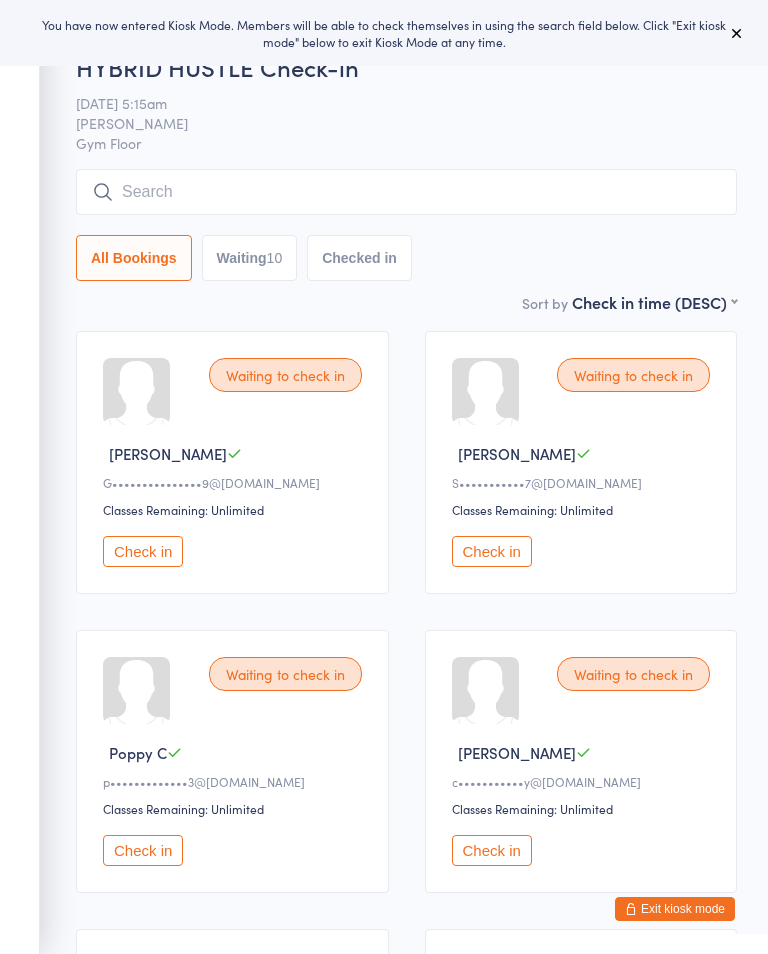 scroll, scrollTop: 0, scrollLeft: 0, axis: both 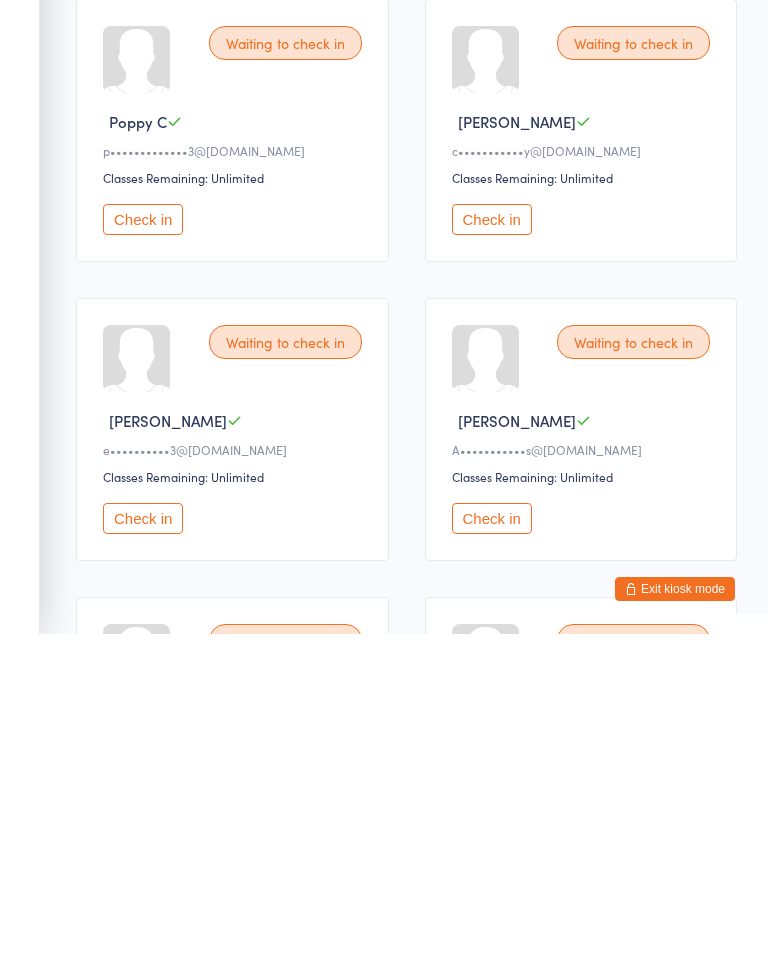 click on "Check in" at bounding box center [492, 838] 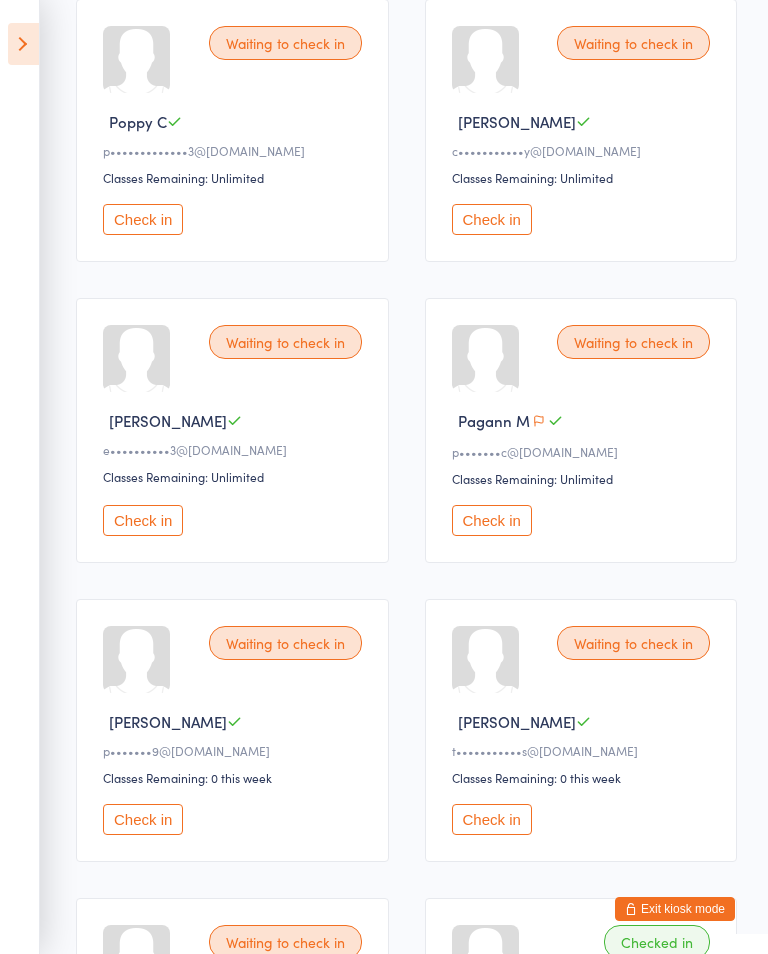 click on "Check in" at bounding box center [492, 819] 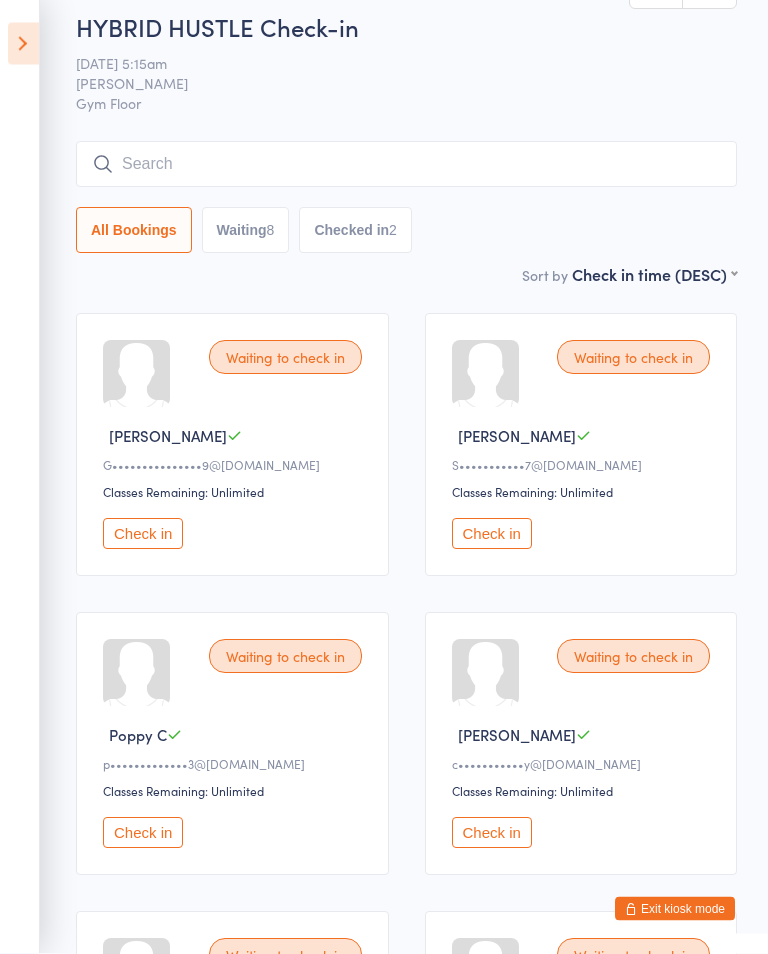 click on "Check in" at bounding box center [492, 534] 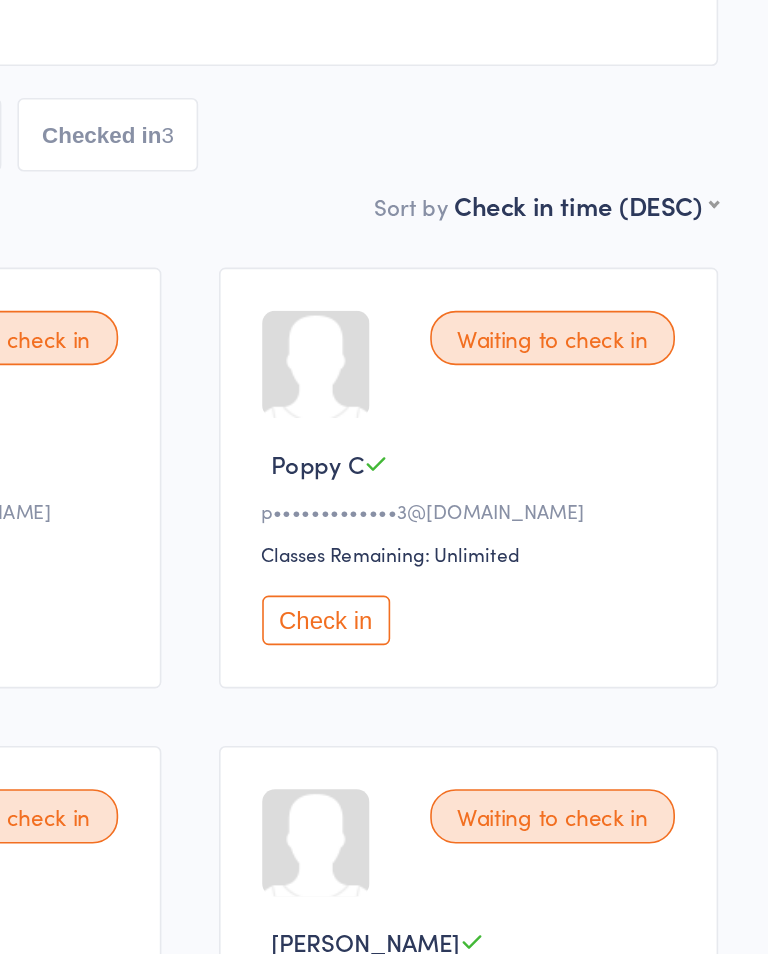 scroll, scrollTop: 31, scrollLeft: 0, axis: vertical 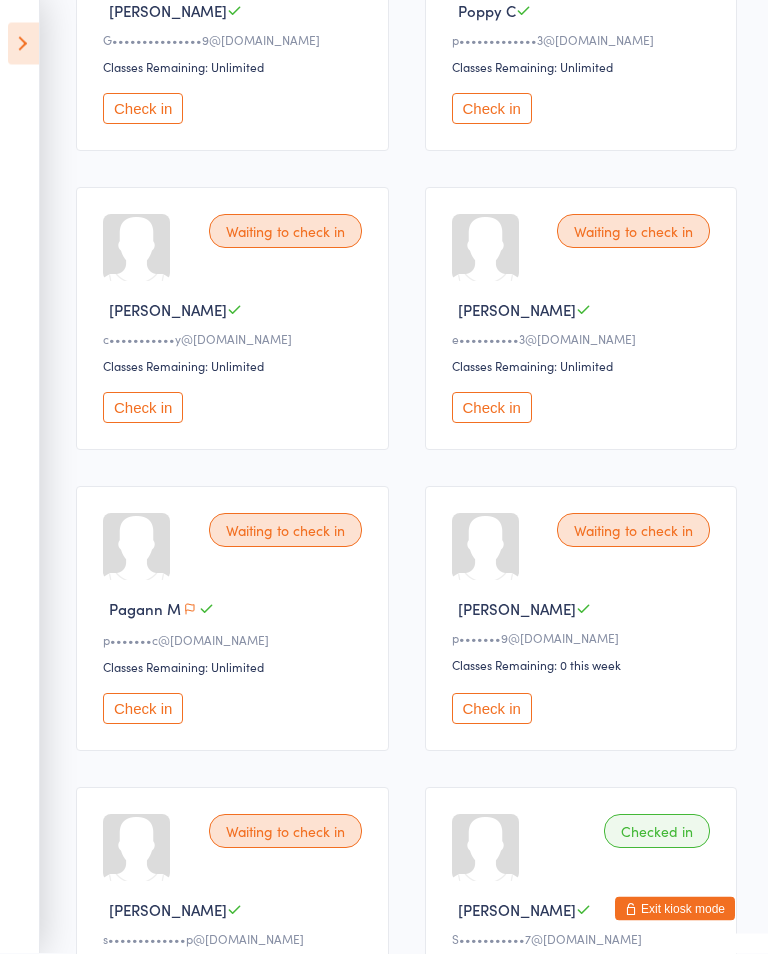 click on "Check in" at bounding box center [143, 709] 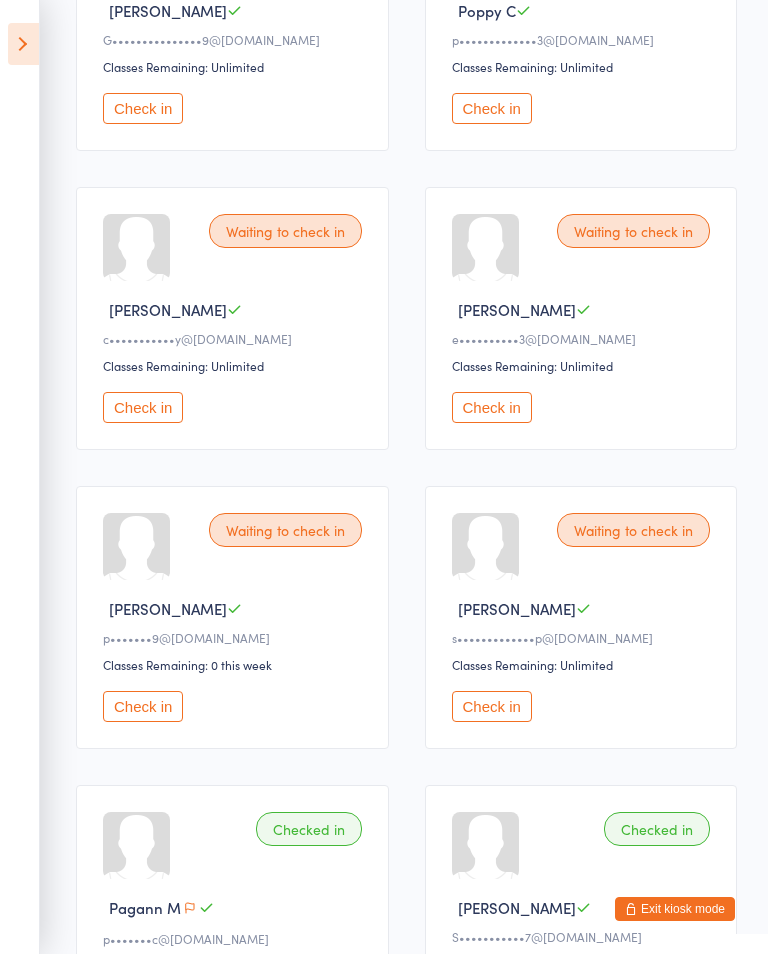 click on "Check in" at bounding box center [143, 407] 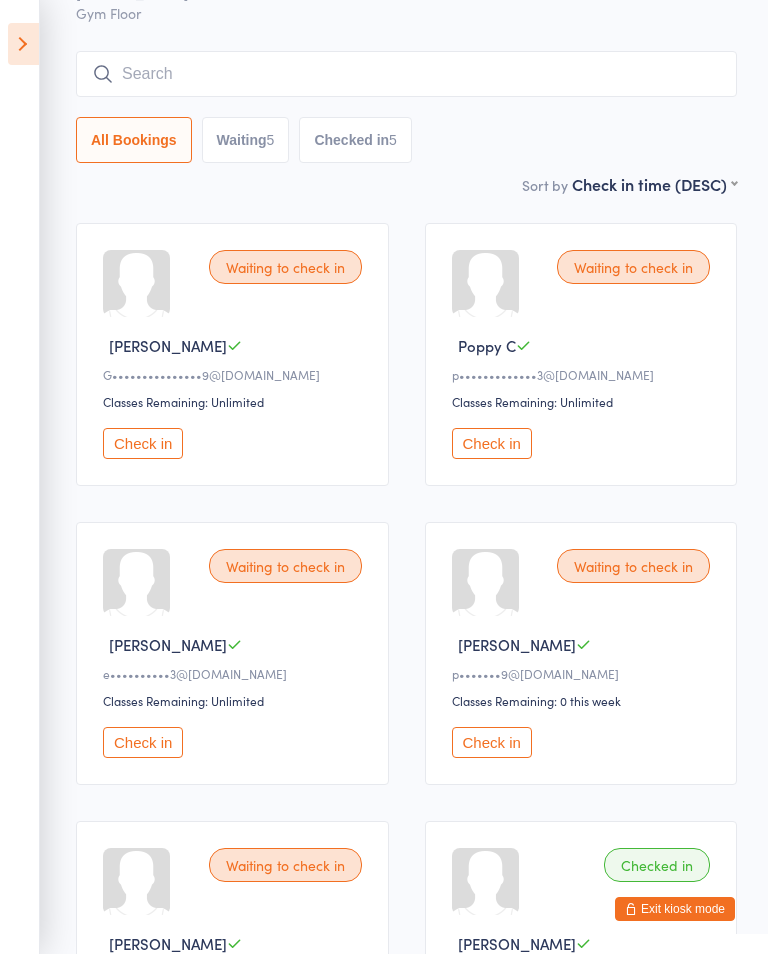scroll, scrollTop: 121, scrollLeft: 0, axis: vertical 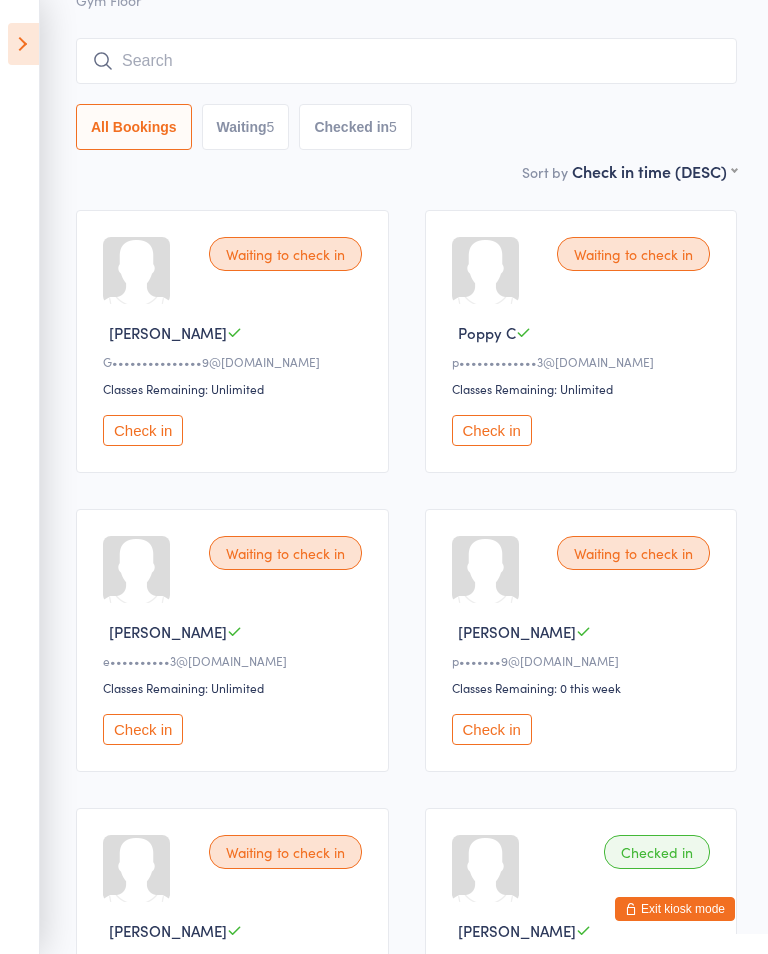 click on "Waiting to check in" at bounding box center (633, 254) 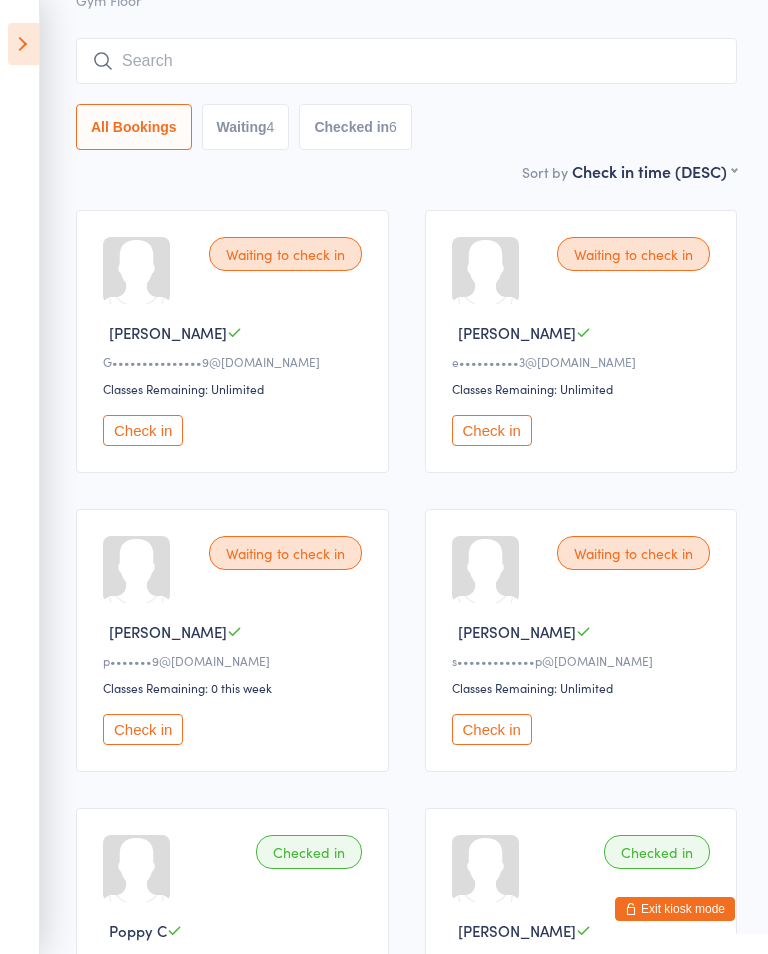 click on "Check in" at bounding box center [492, 430] 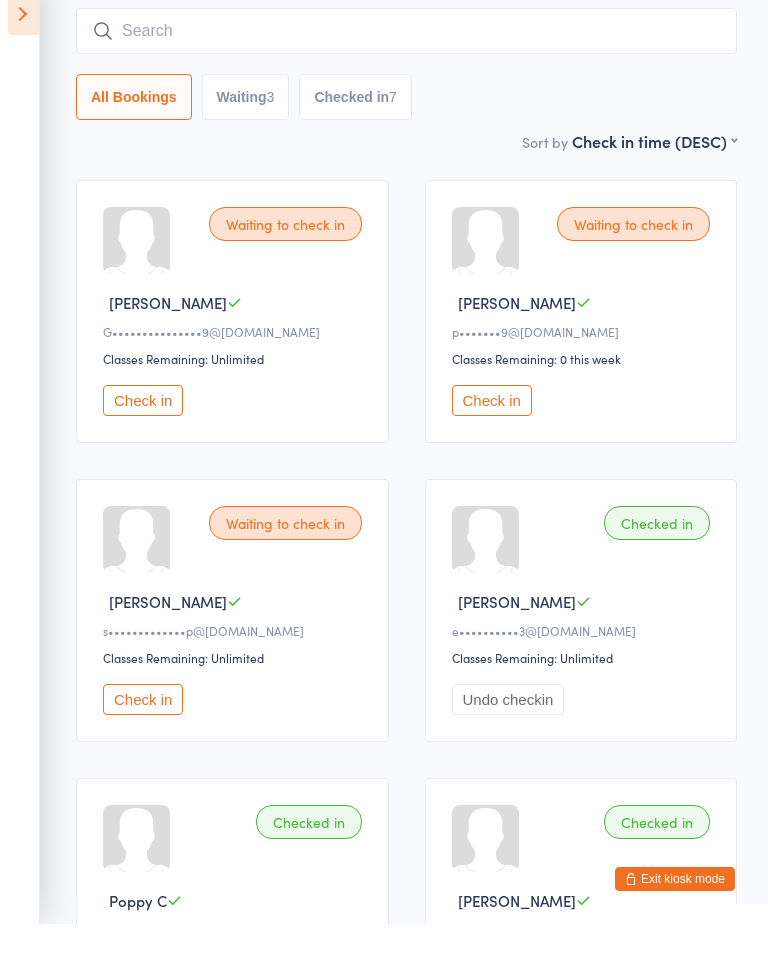 scroll, scrollTop: 152, scrollLeft: 0, axis: vertical 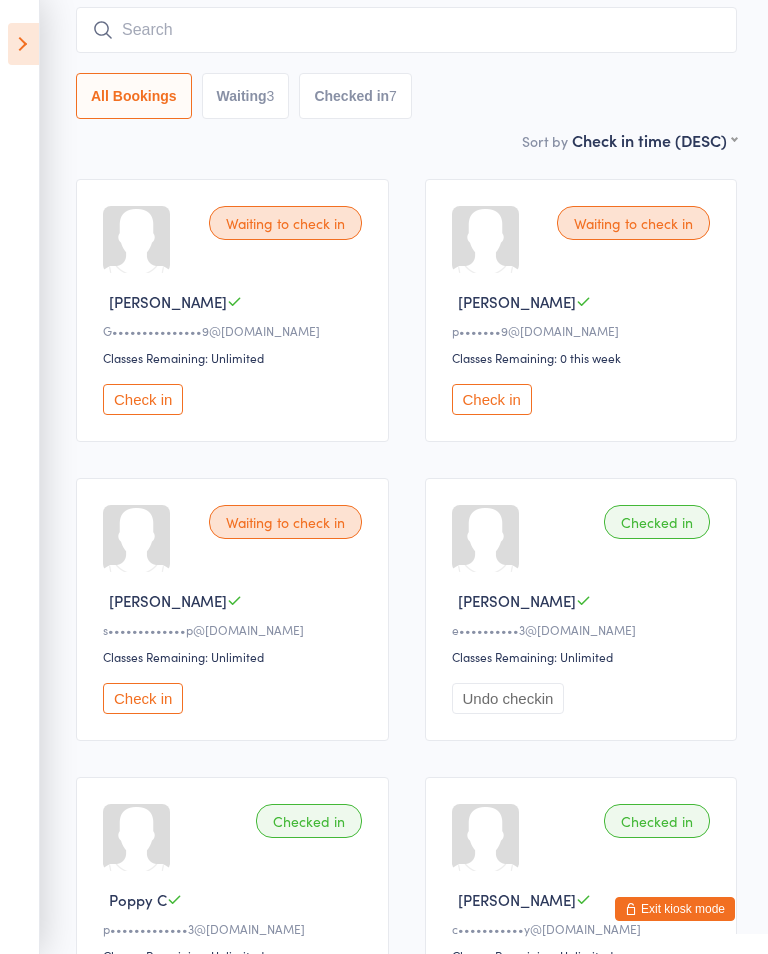 click on "Check in" at bounding box center [143, 399] 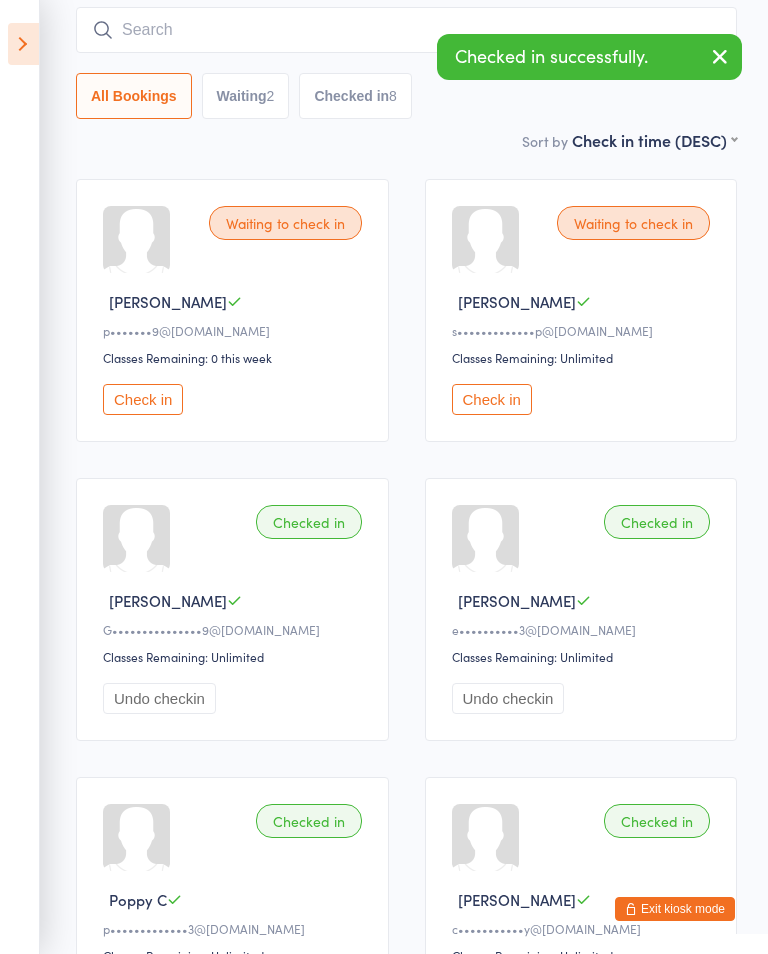 click on "Check in" at bounding box center [143, 399] 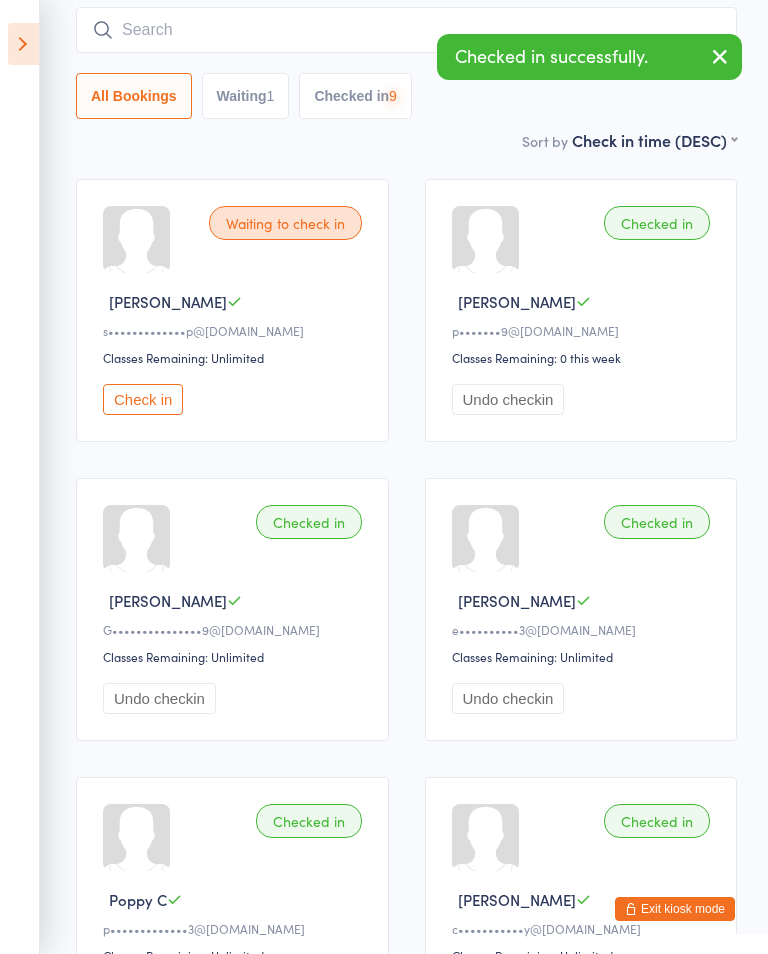 click on "Check in" at bounding box center [143, 399] 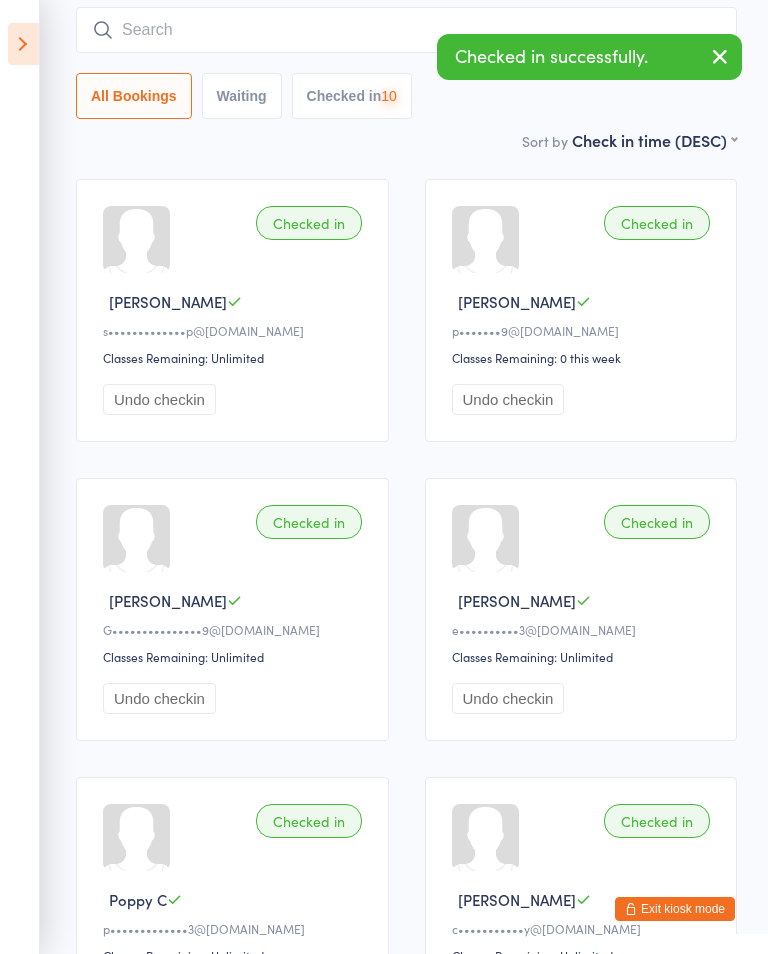 click at bounding box center (23, 44) 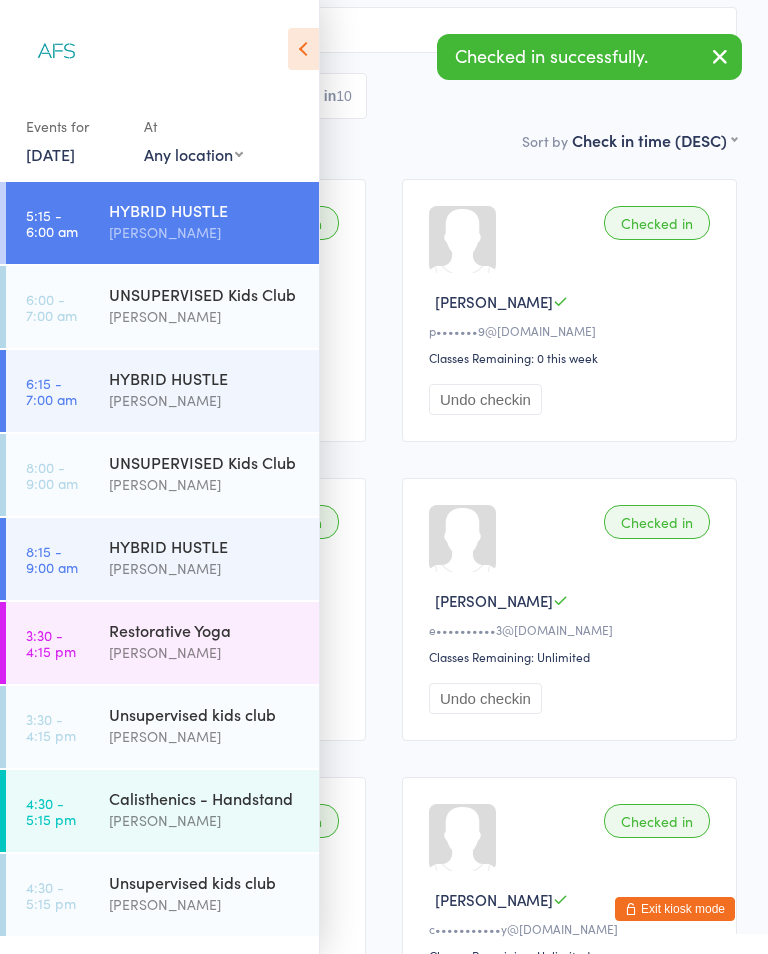 click on "[PERSON_NAME]" at bounding box center (205, 400) 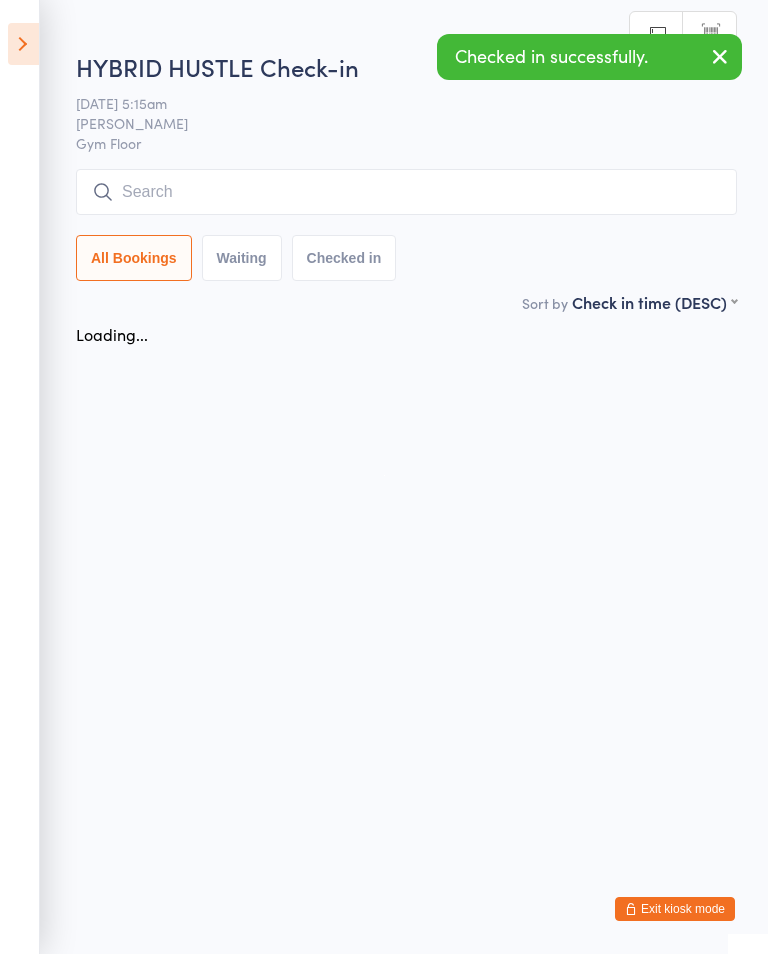 scroll, scrollTop: 0, scrollLeft: 0, axis: both 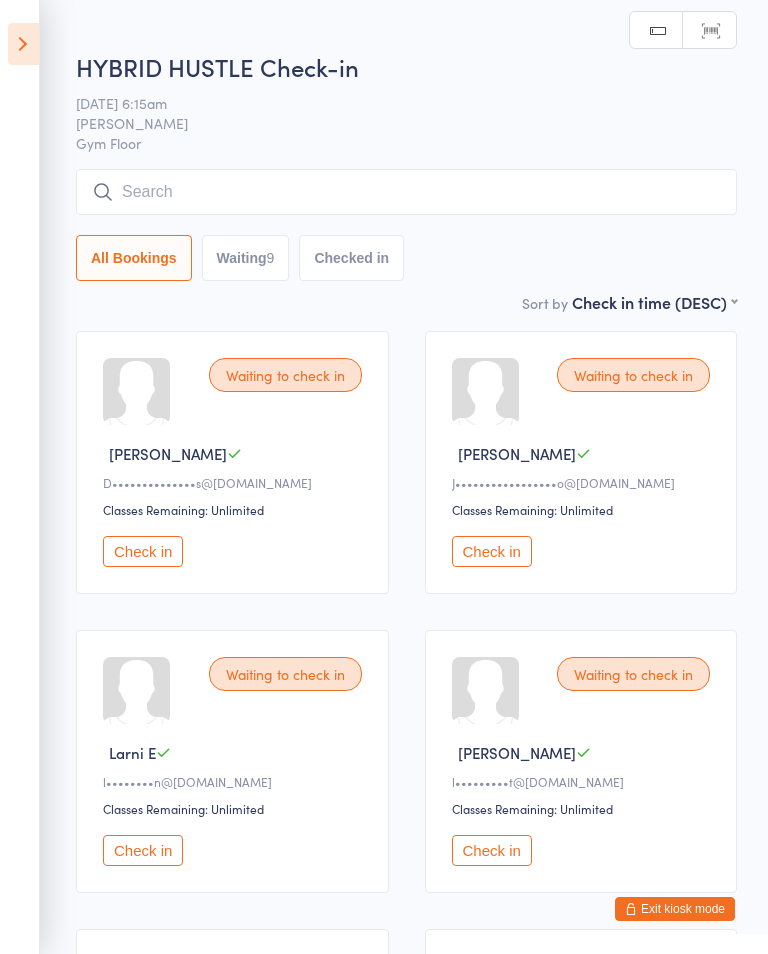click at bounding box center [23, 44] 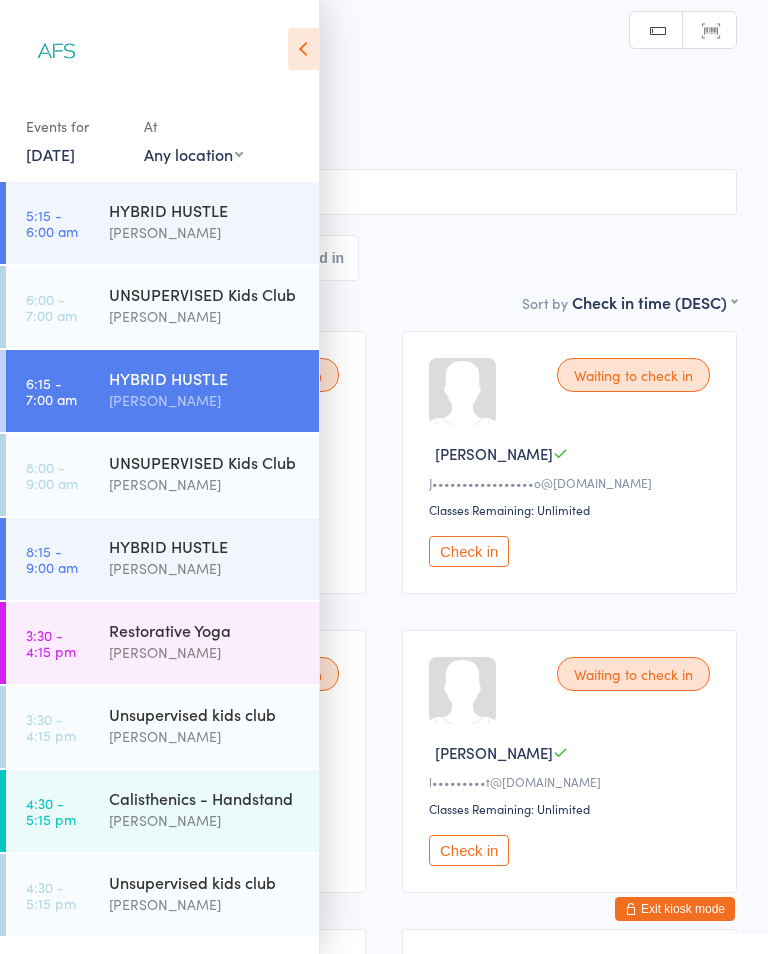 click on "HYBRID HUSTLE" at bounding box center [205, 210] 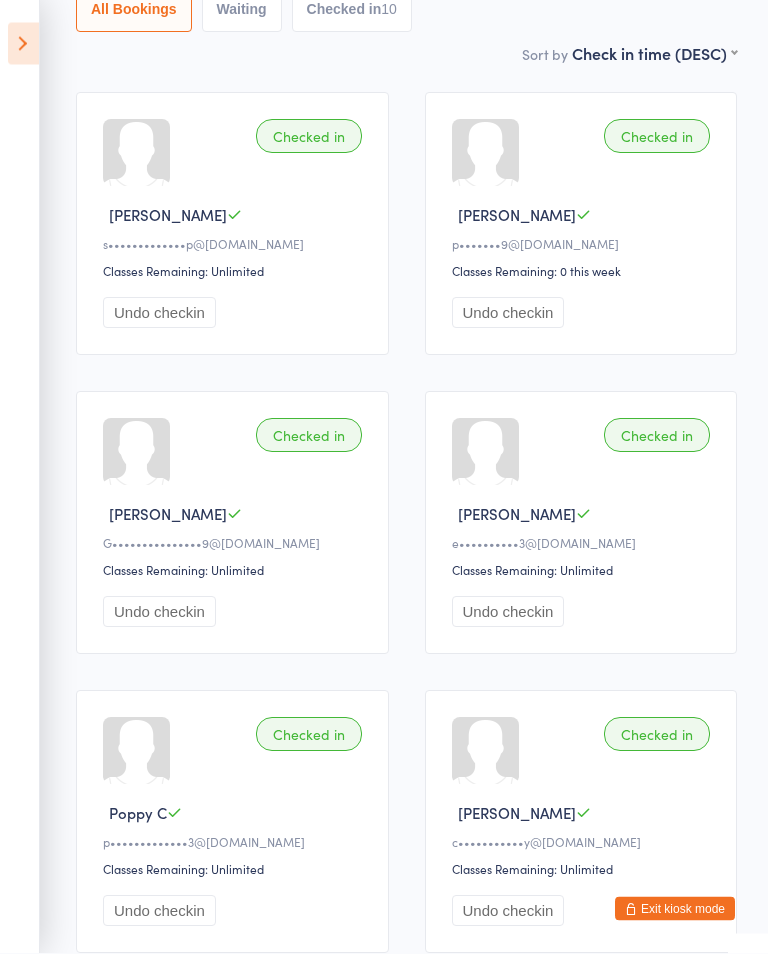scroll, scrollTop: 241, scrollLeft: 0, axis: vertical 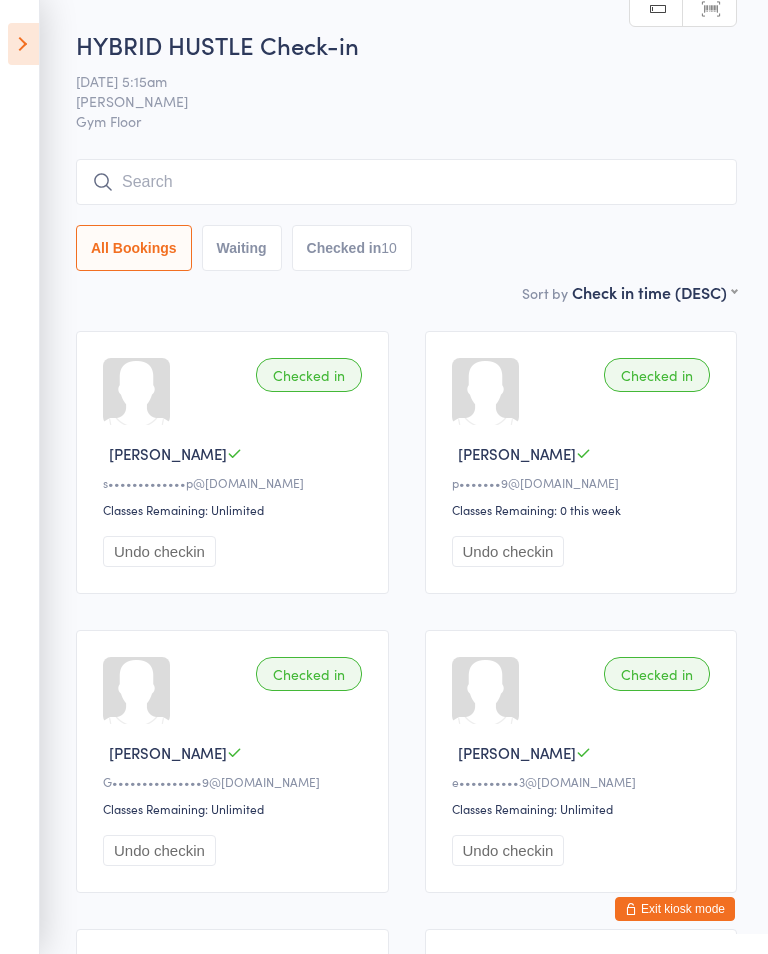 click at bounding box center [23, 44] 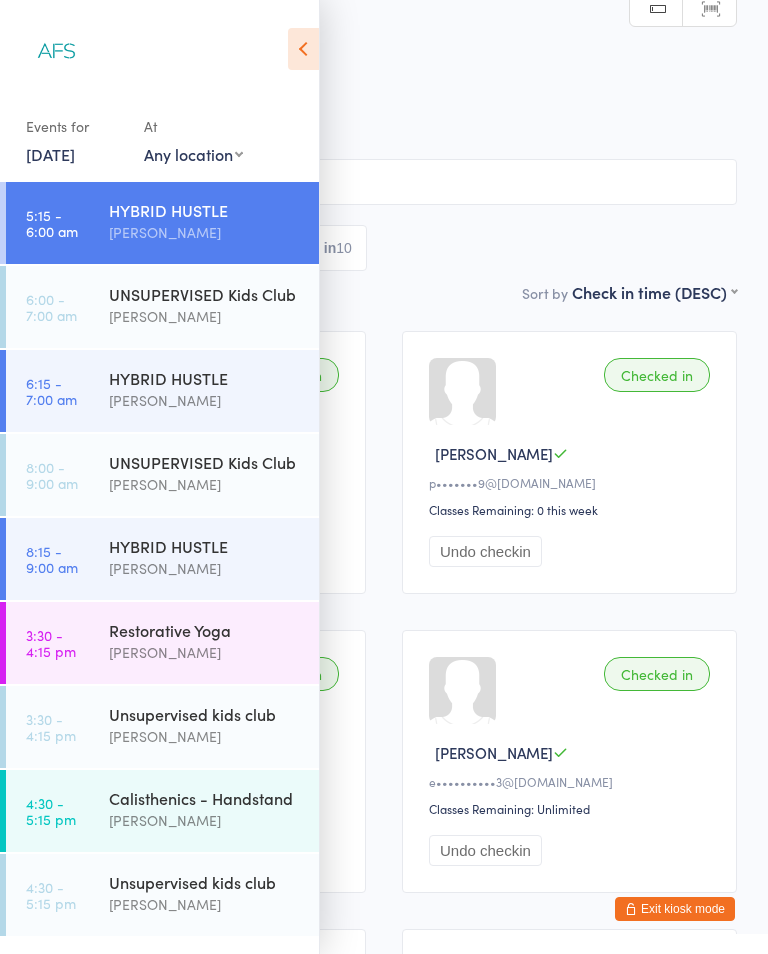 click on "HYBRID HUSTLE" at bounding box center [205, 378] 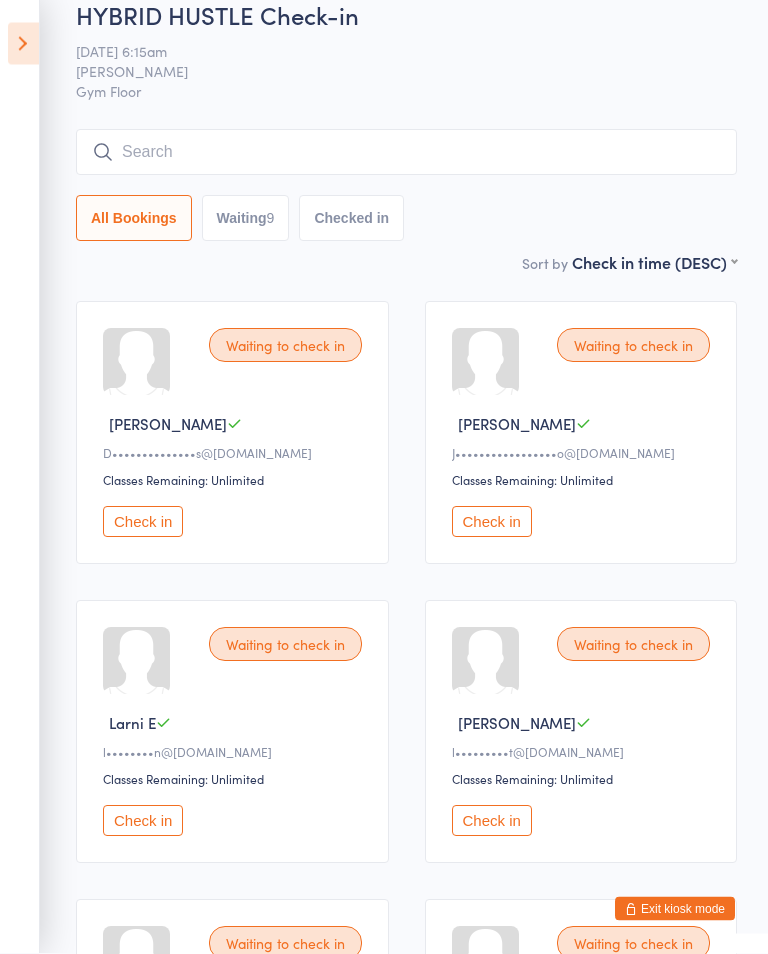 scroll, scrollTop: 0, scrollLeft: 0, axis: both 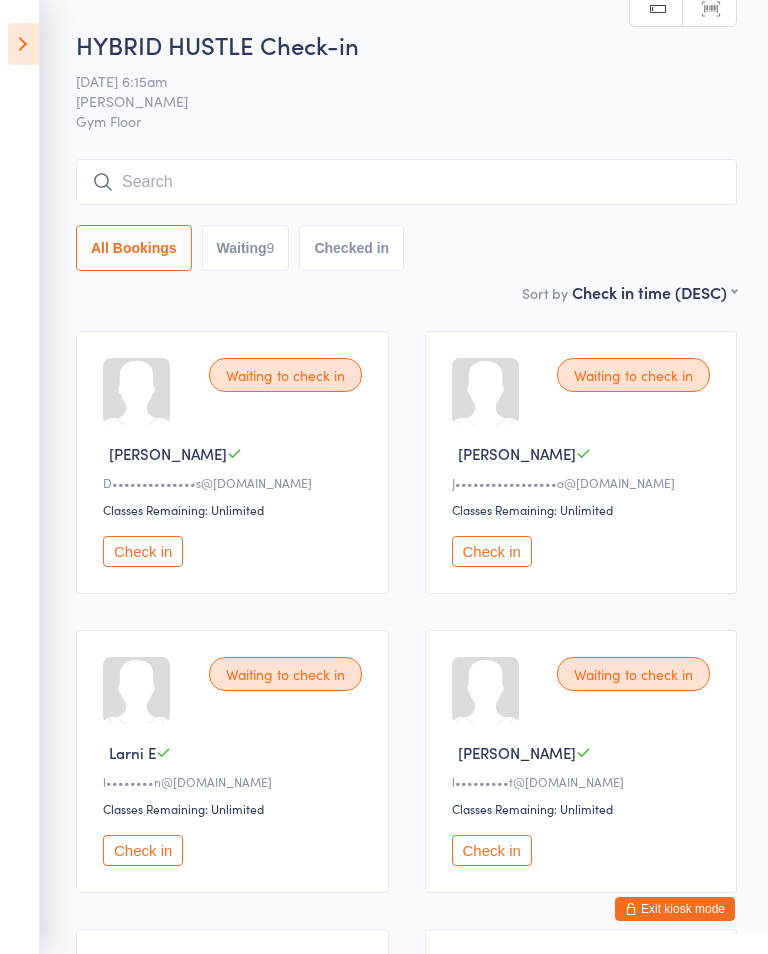 click at bounding box center (23, 44) 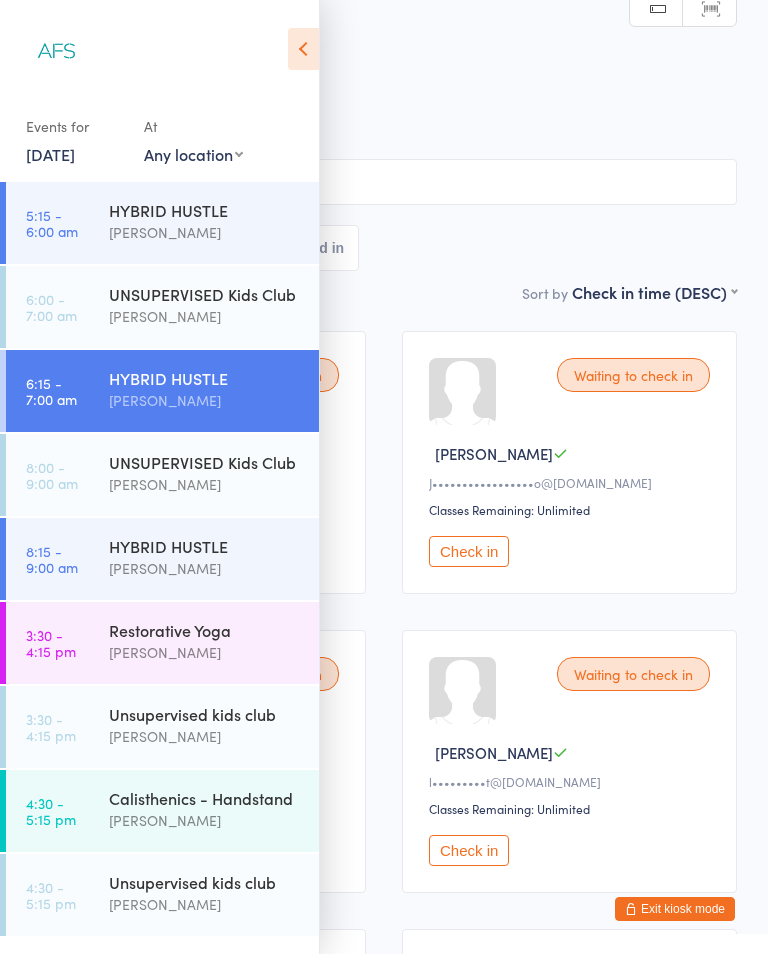 click on "HYBRID HUSTLE" at bounding box center (205, 546) 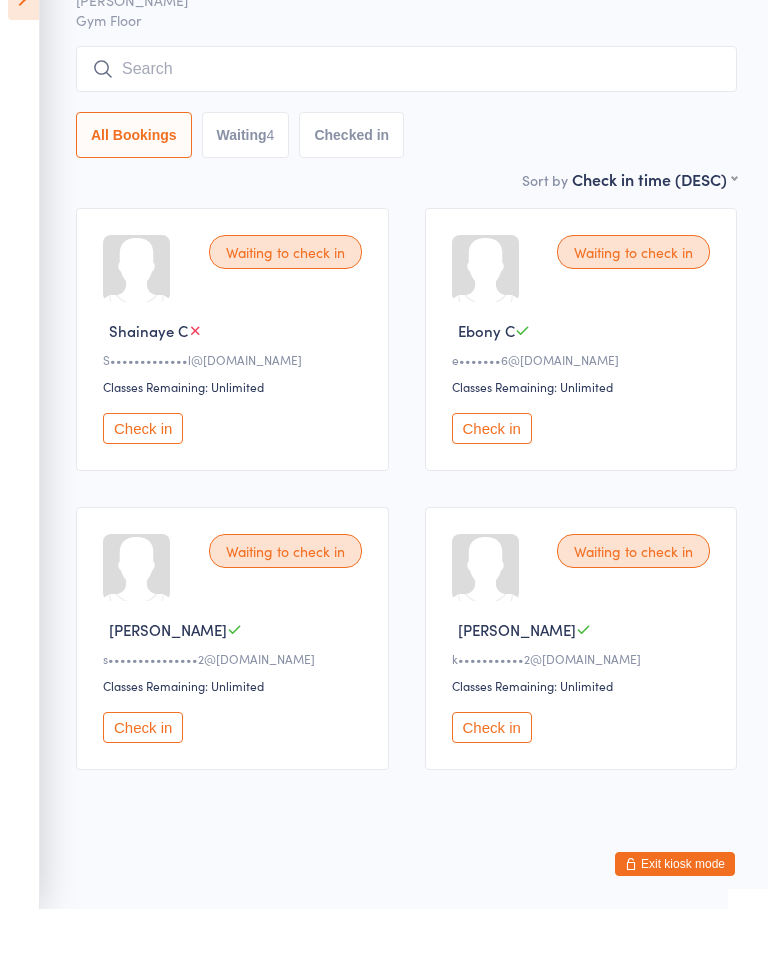 scroll, scrollTop: 0, scrollLeft: 0, axis: both 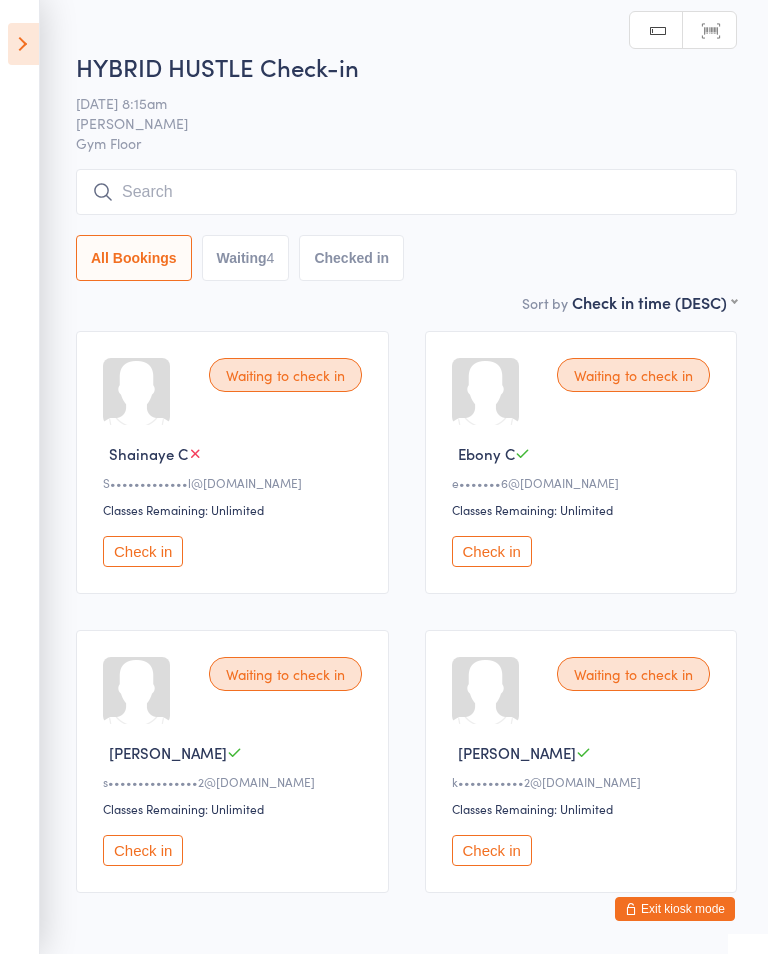 click at bounding box center (23, 44) 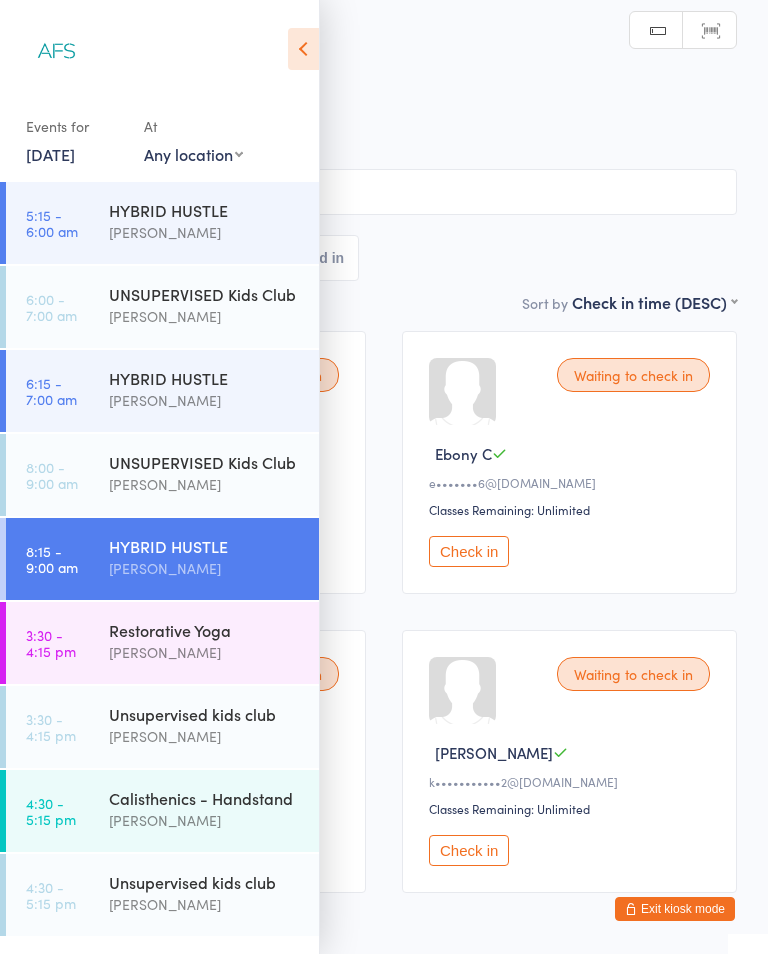 click on "HYBRID HUSTLE" at bounding box center [205, 378] 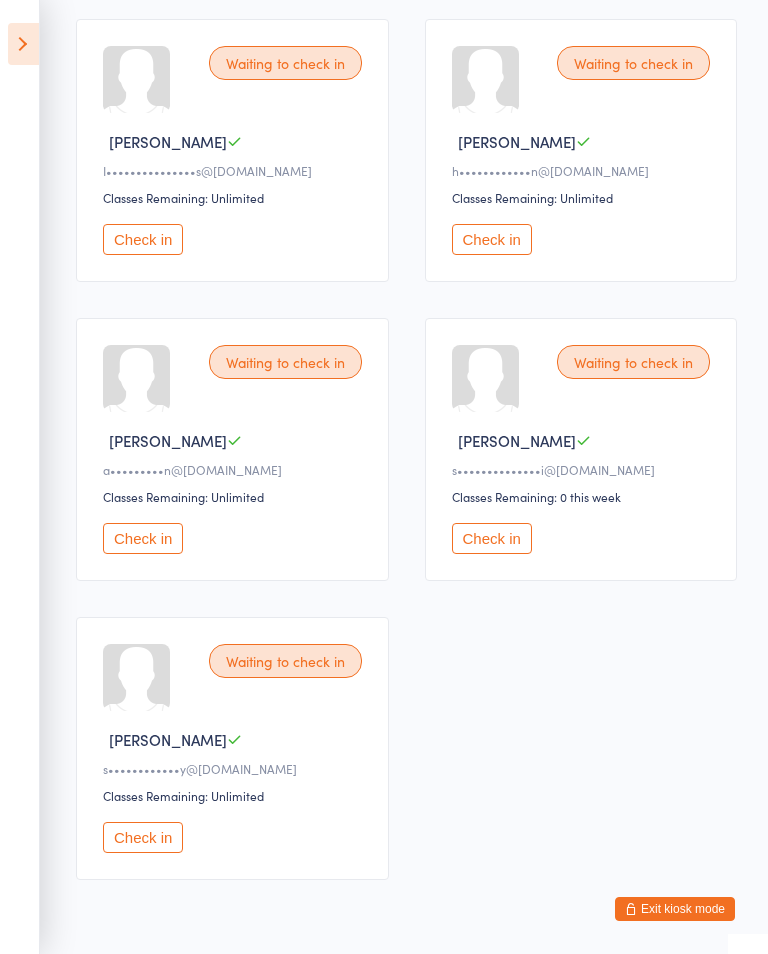 scroll, scrollTop: 0, scrollLeft: 0, axis: both 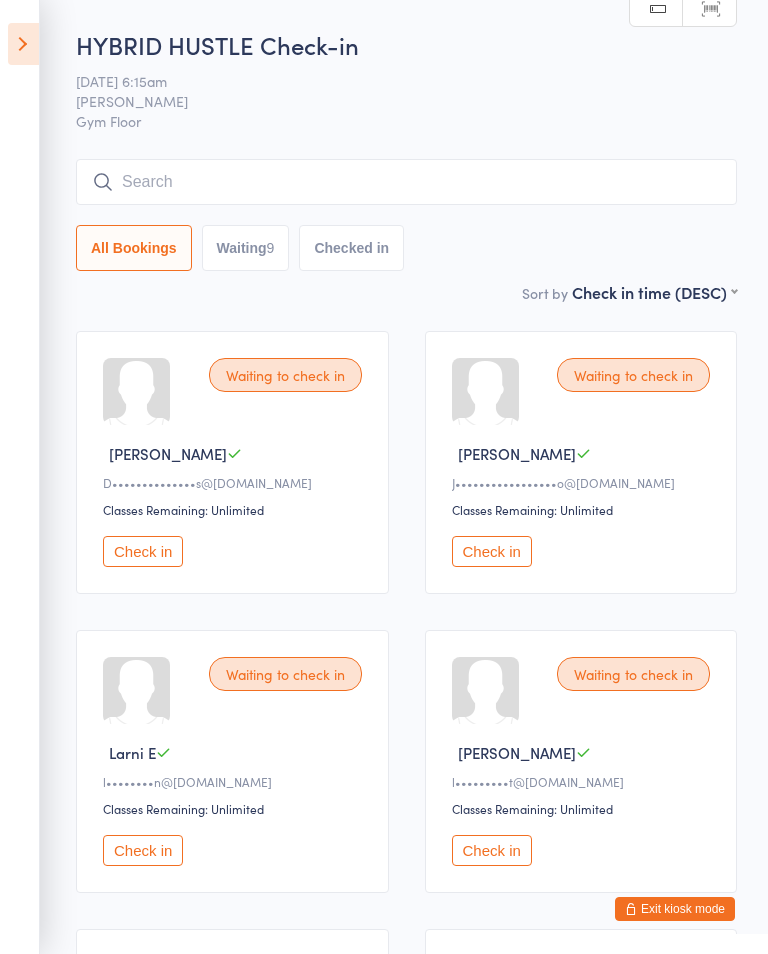 click at bounding box center (23, 44) 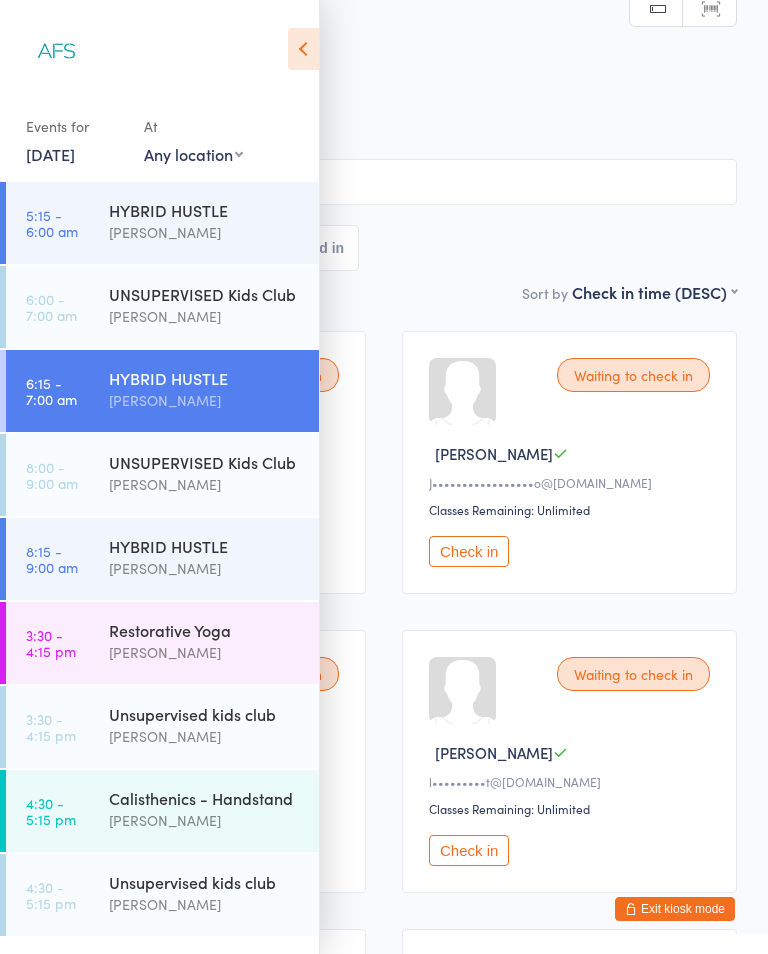 click on "Events for 11 Jul, 2025 11 Jul, 2025
July 2025
Sun Mon Tue Wed Thu Fri Sat
27
29
30
01
02
03
04
05
28
06
07
08
09
10
11
12
29
13
14
15
16
17
18
19
30
20
21
22
23
24
25
26
31
27
28
29
30
31
01
02" at bounding box center (159, 94) 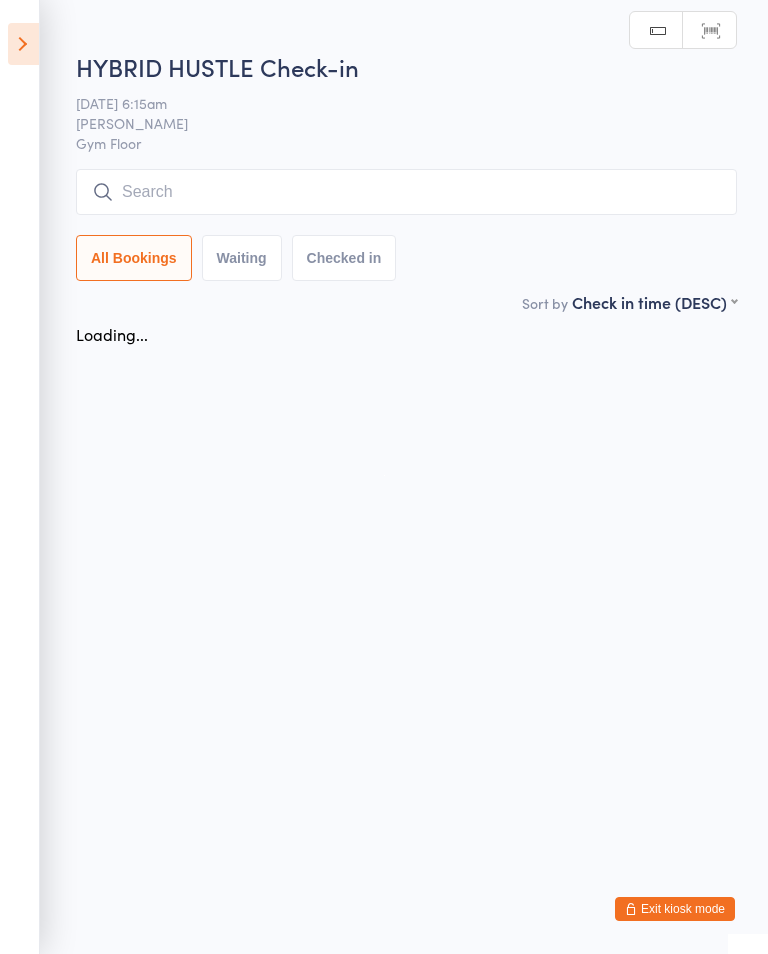 click at bounding box center (23, 44) 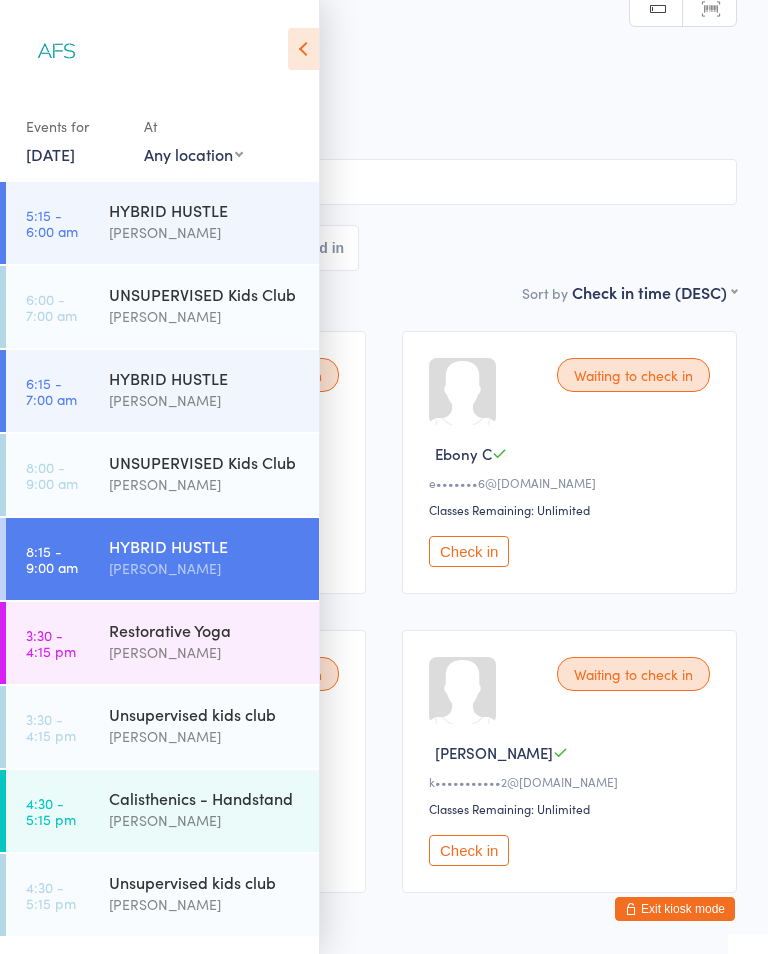 click on "[PERSON_NAME]" at bounding box center (205, 400) 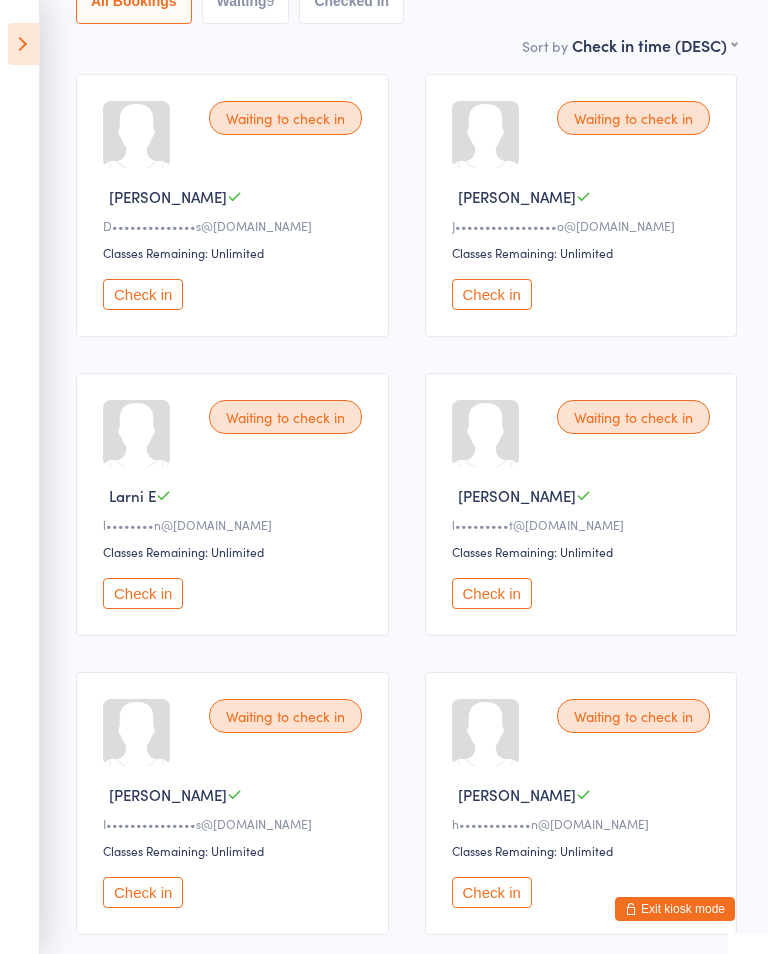 scroll, scrollTop: 262, scrollLeft: 0, axis: vertical 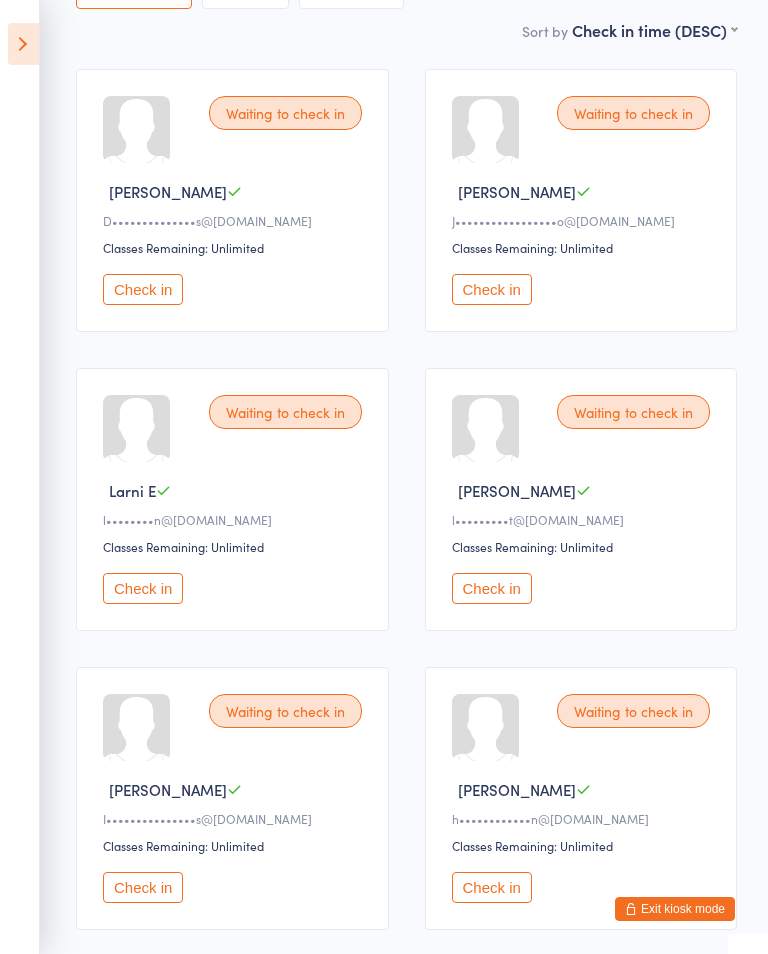 click at bounding box center [23, 44] 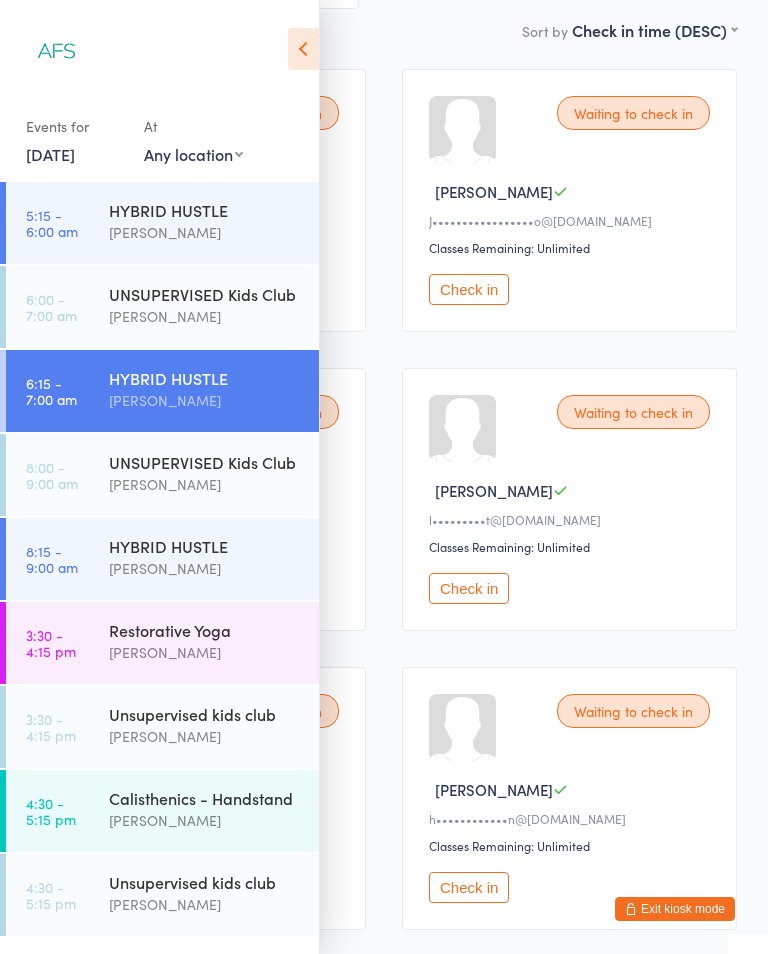 click on "HYBRID HUSTLE" at bounding box center (205, 210) 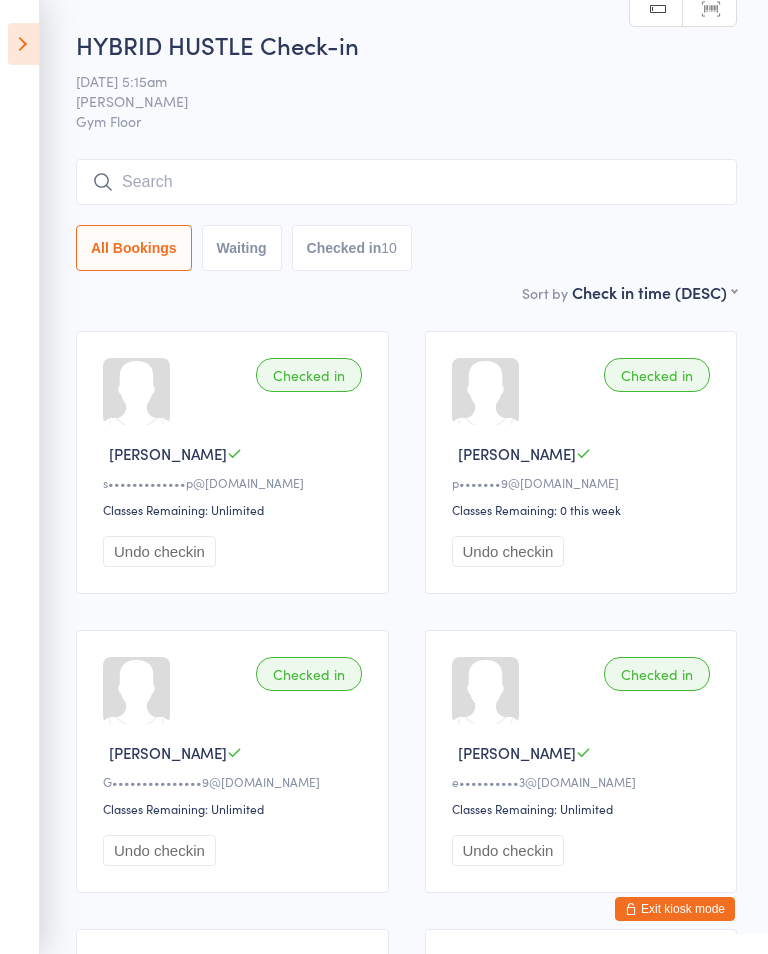 click at bounding box center (23, 44) 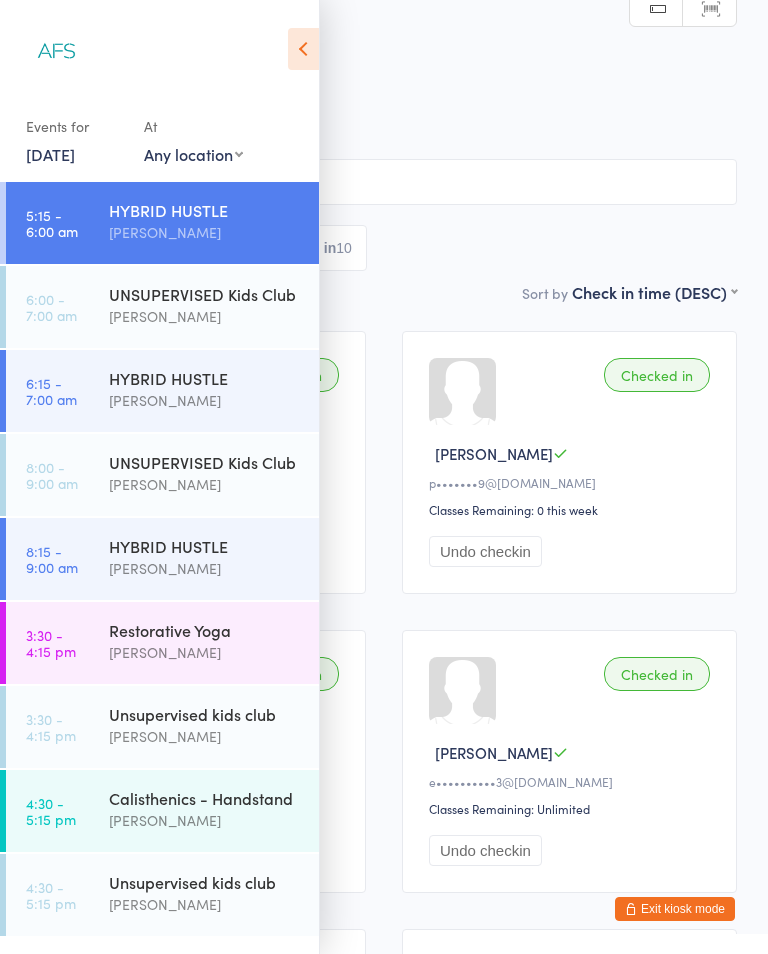 click on "HYBRID HUSTLE" at bounding box center (205, 378) 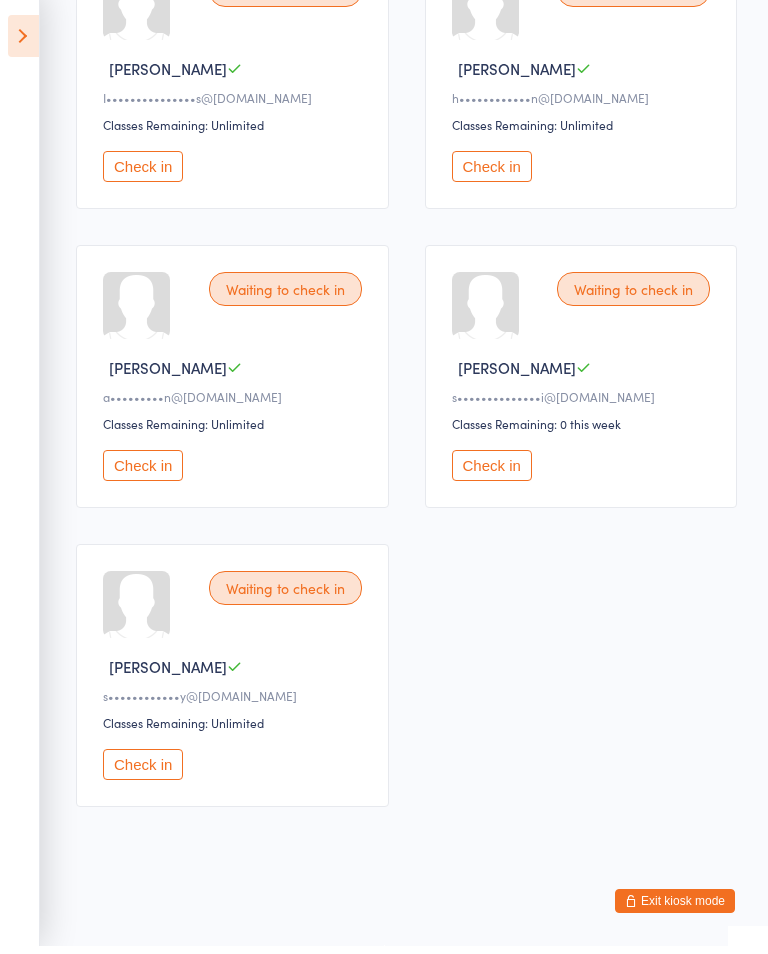 scroll, scrollTop: 0, scrollLeft: 0, axis: both 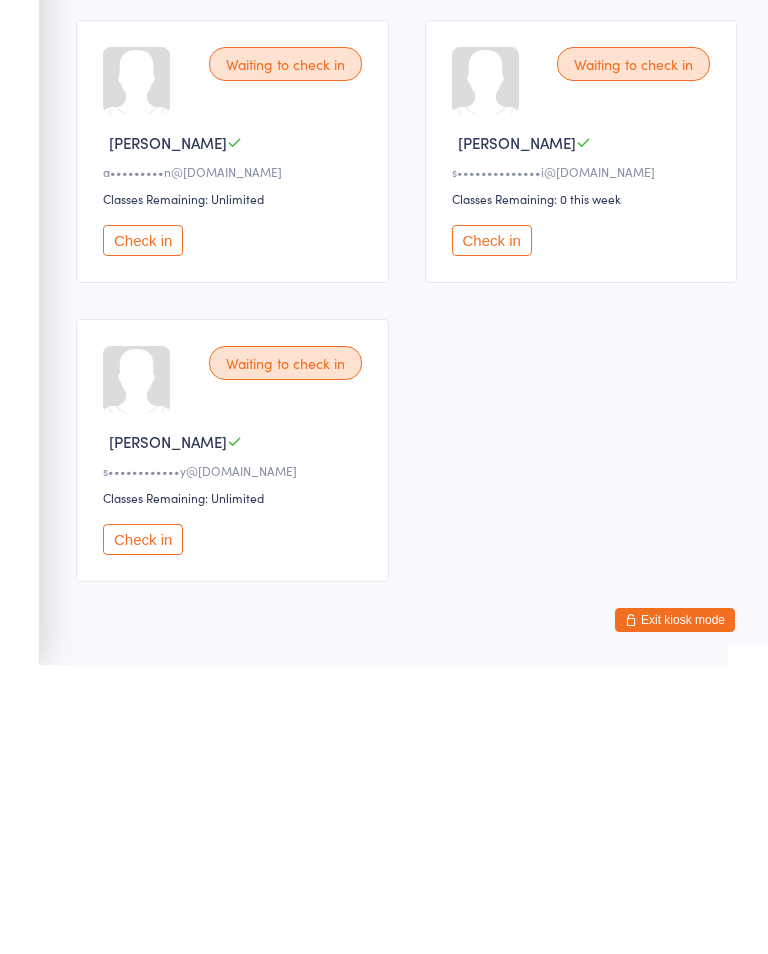 click on "Check in" at bounding box center [143, 529] 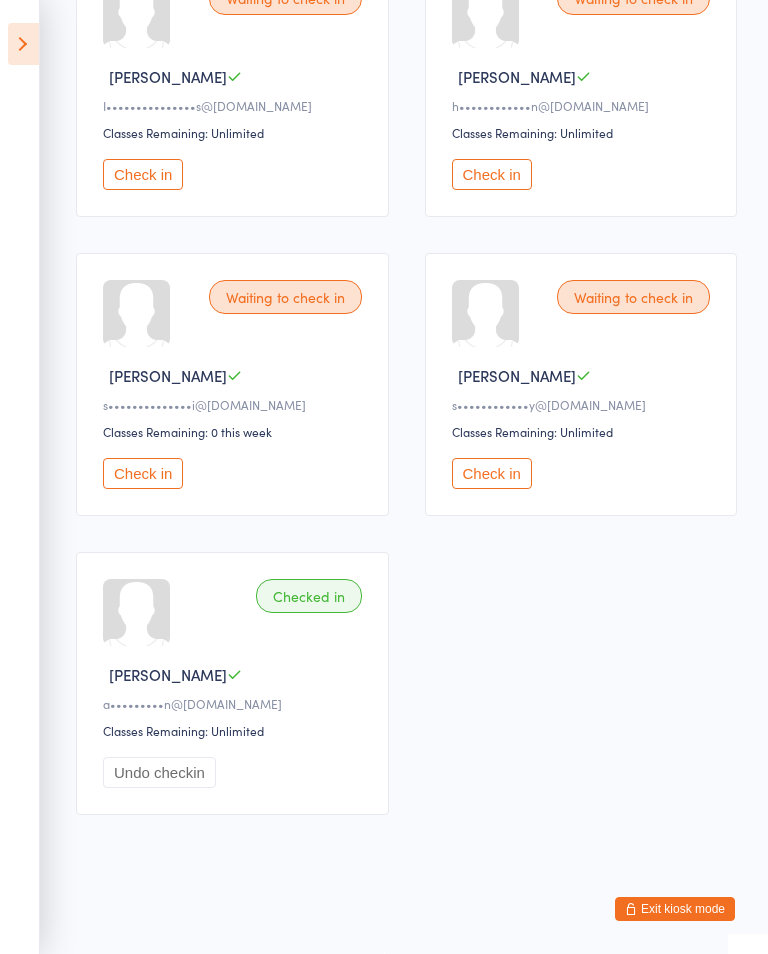 click on "Check in" at bounding box center (143, 473) 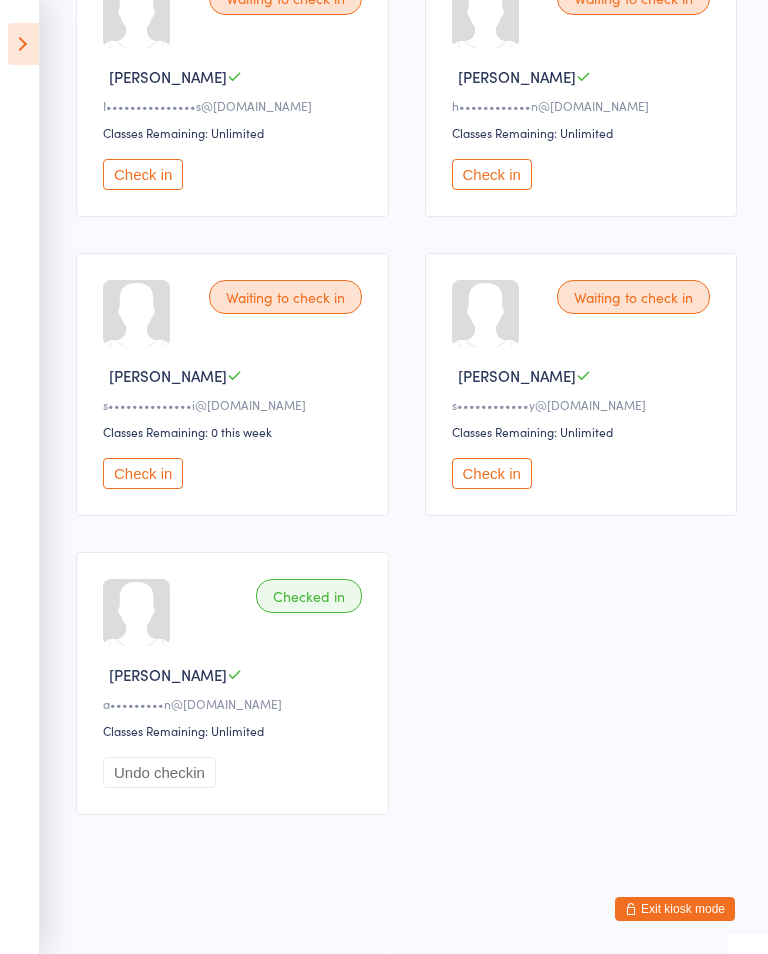 click on "Check in" at bounding box center [492, 174] 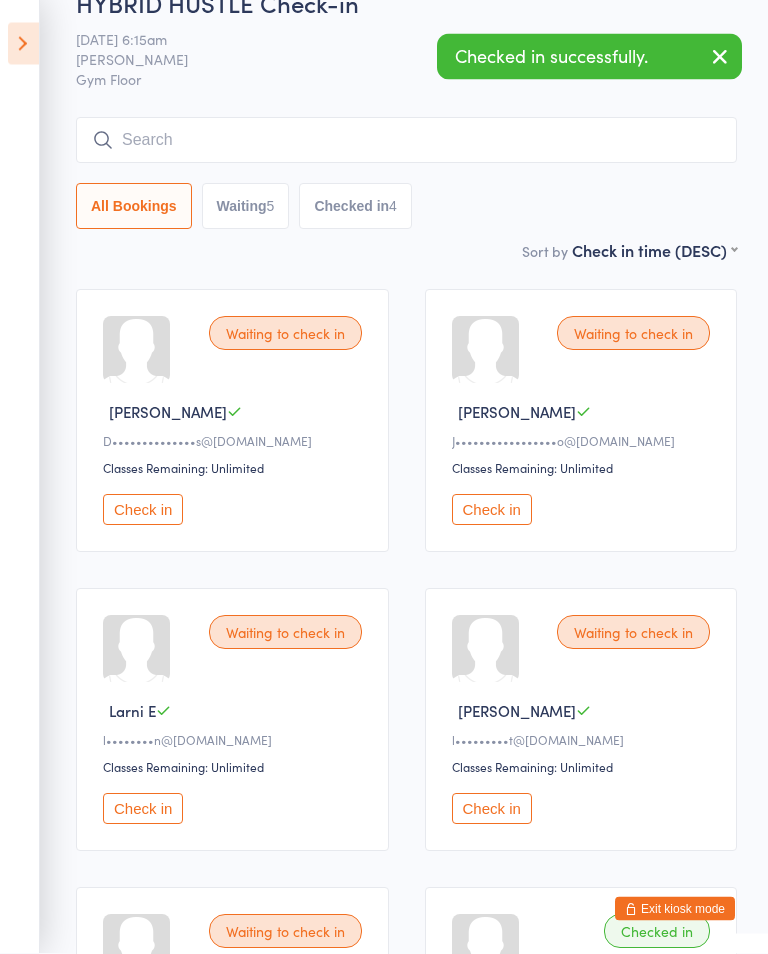scroll, scrollTop: 0, scrollLeft: 0, axis: both 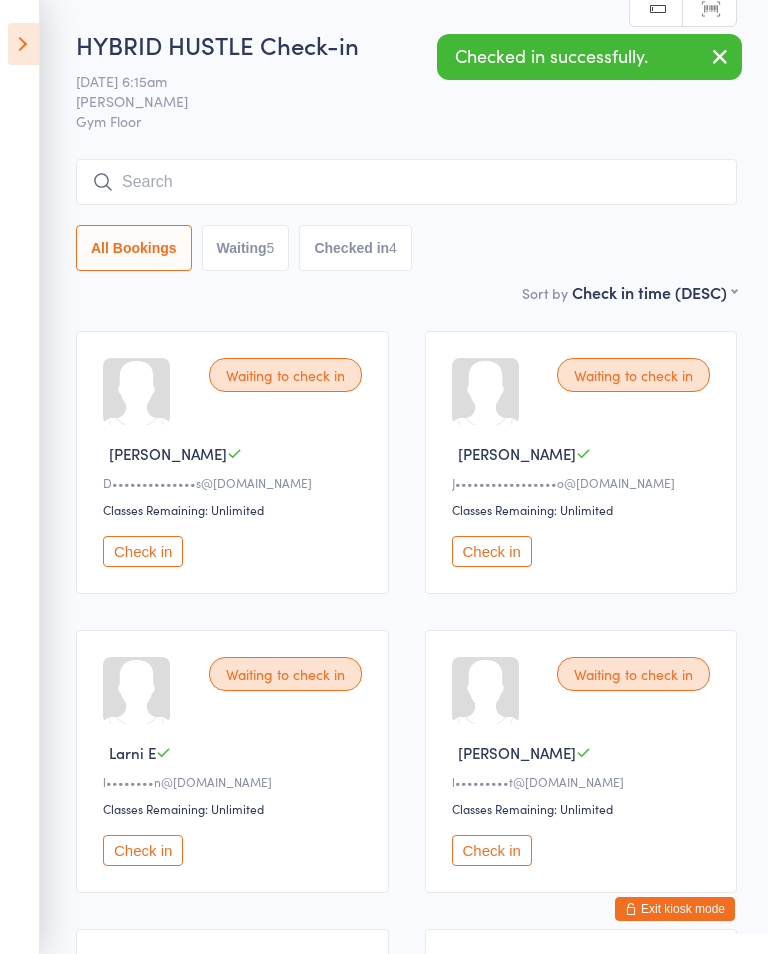 click at bounding box center (720, 56) 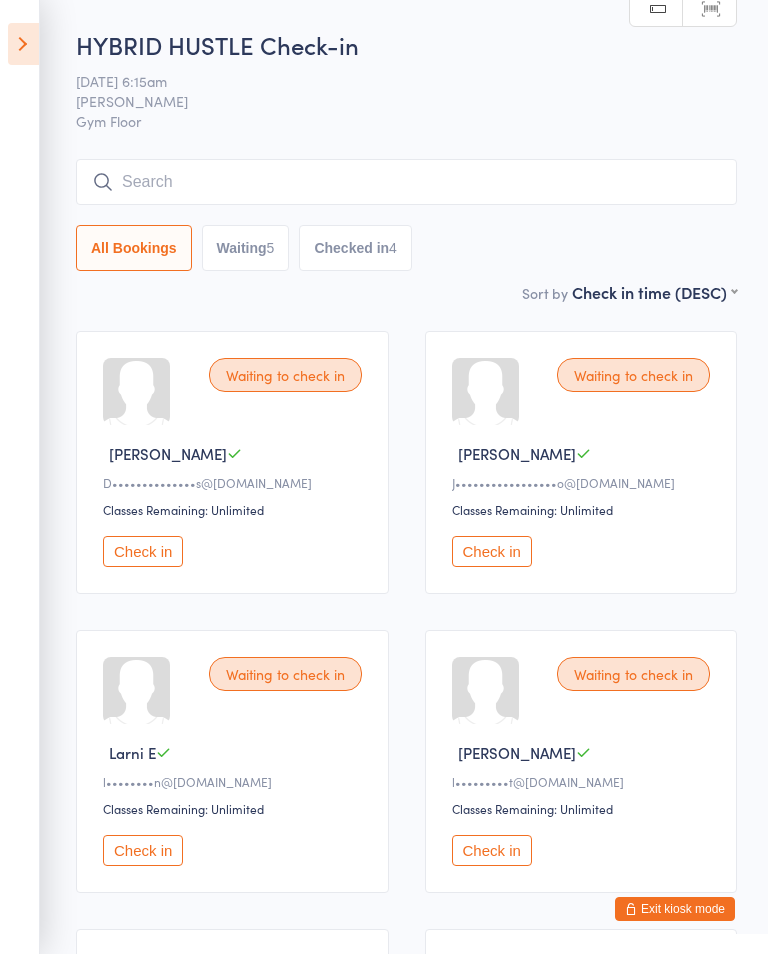 click at bounding box center (406, 182) 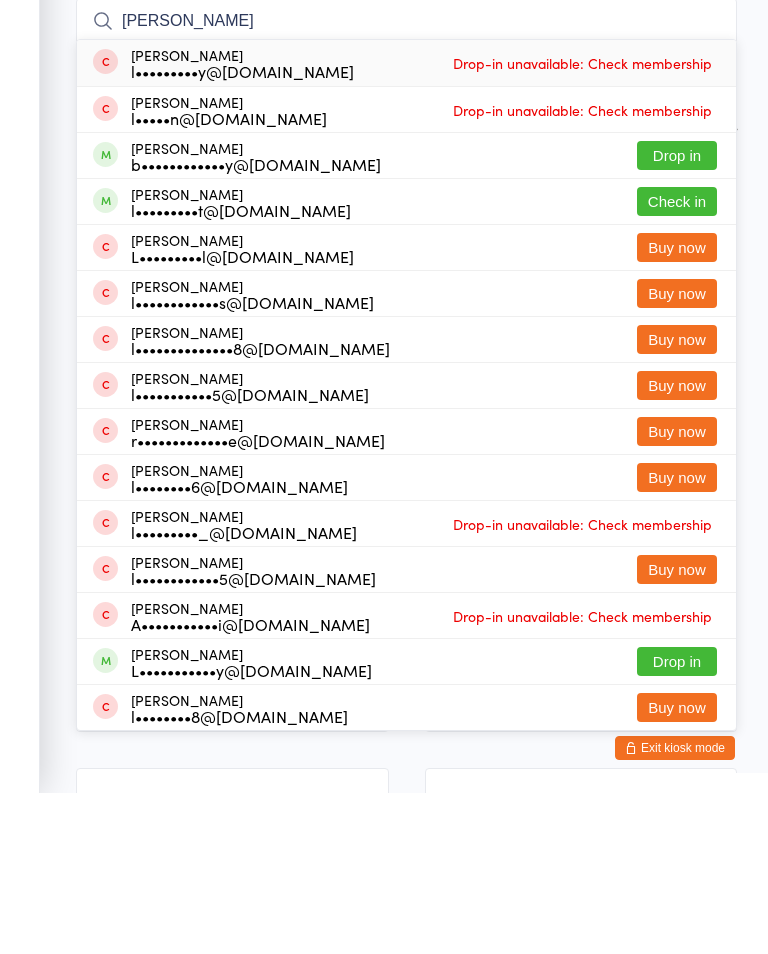 type on "Laura" 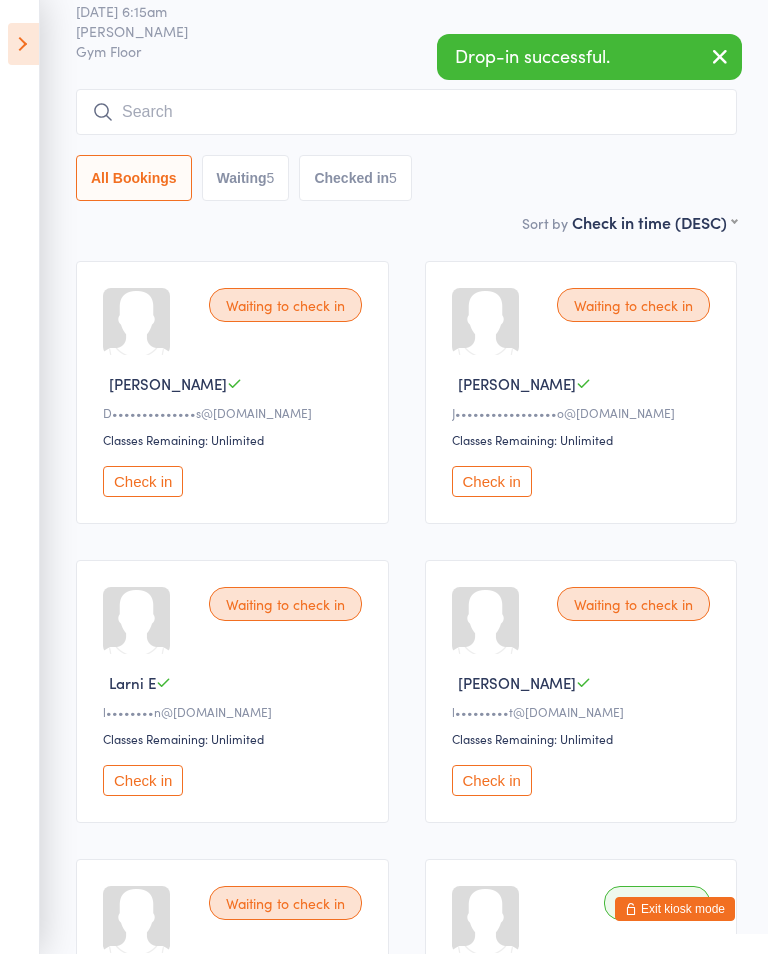 scroll, scrollTop: 62, scrollLeft: 0, axis: vertical 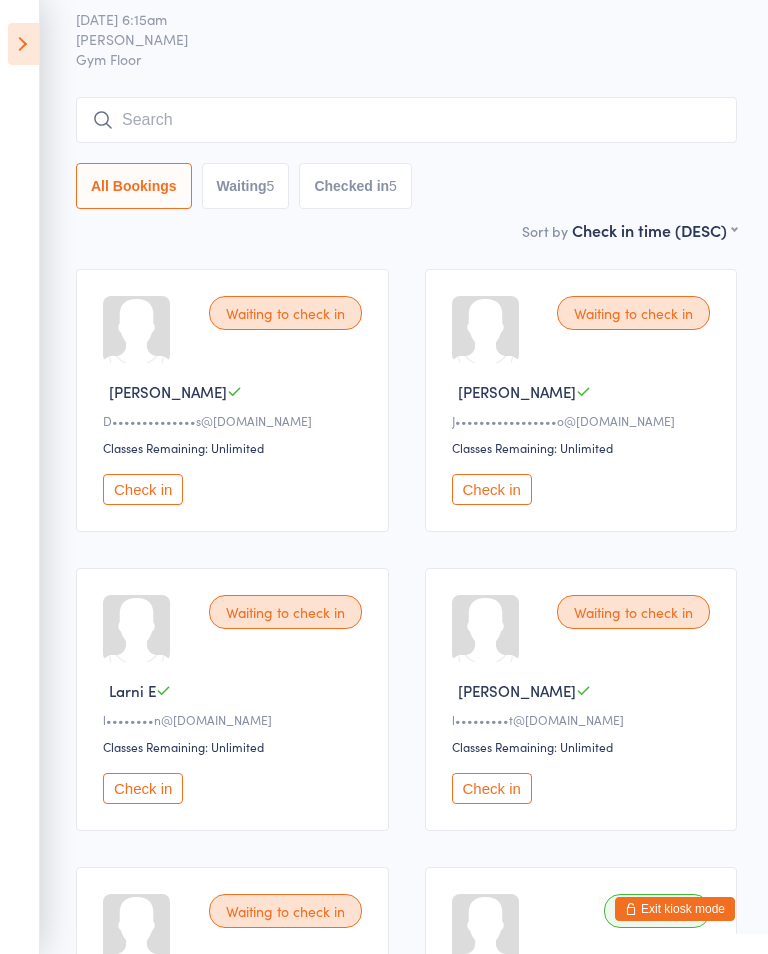 click on "Check in" at bounding box center [143, 489] 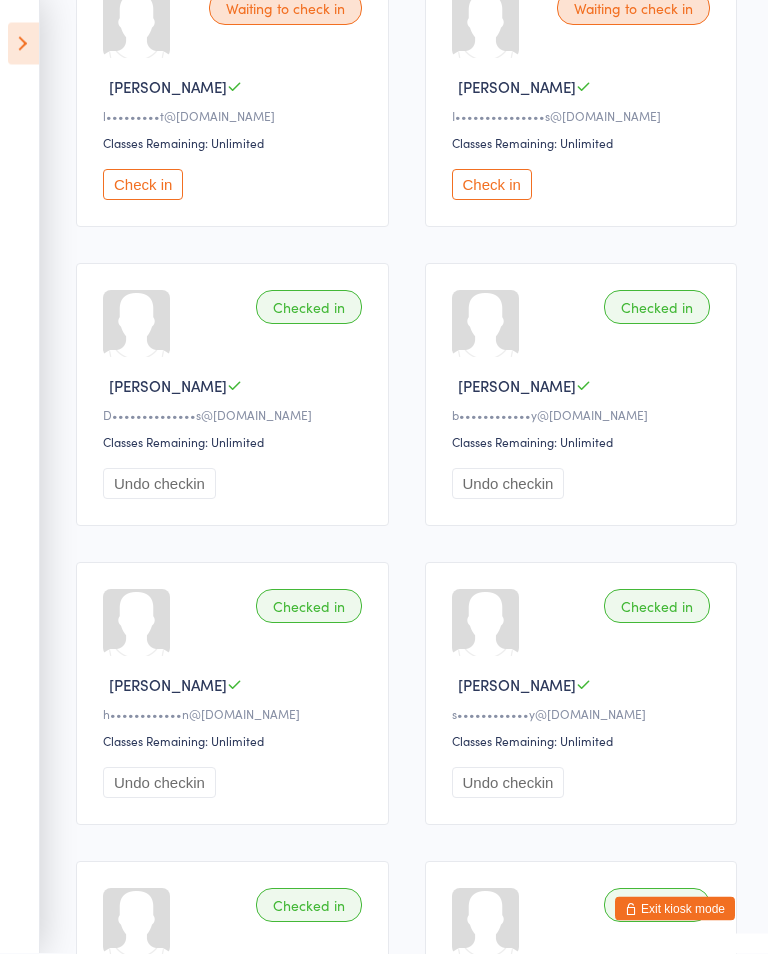 scroll, scrollTop: 131, scrollLeft: 0, axis: vertical 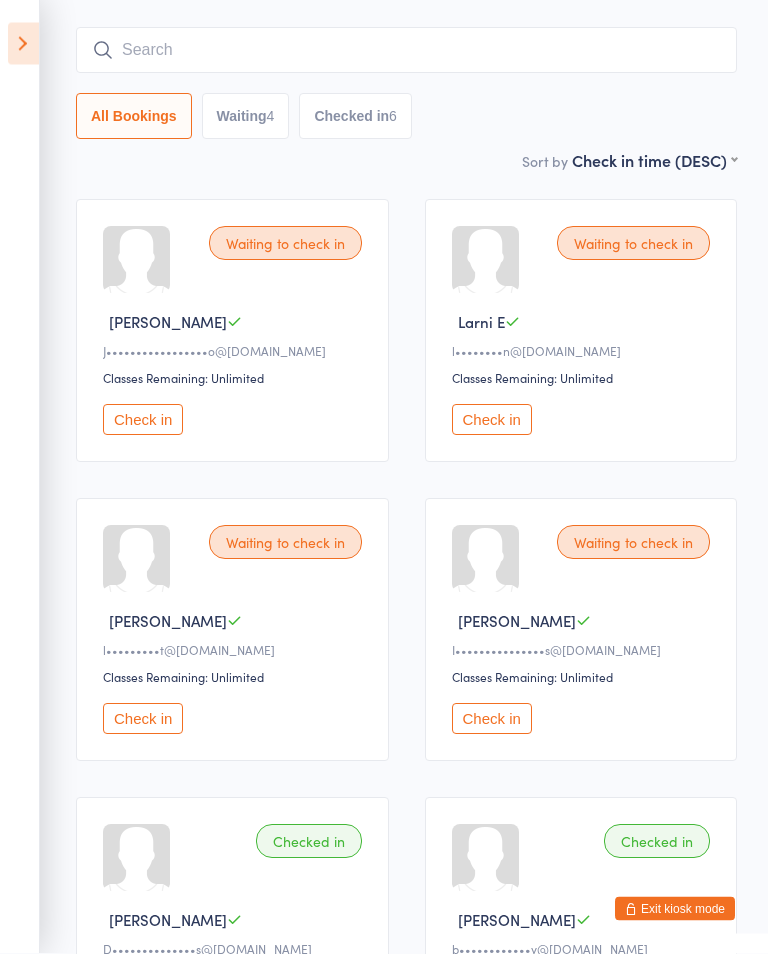 click on "Check in" at bounding box center [492, 420] 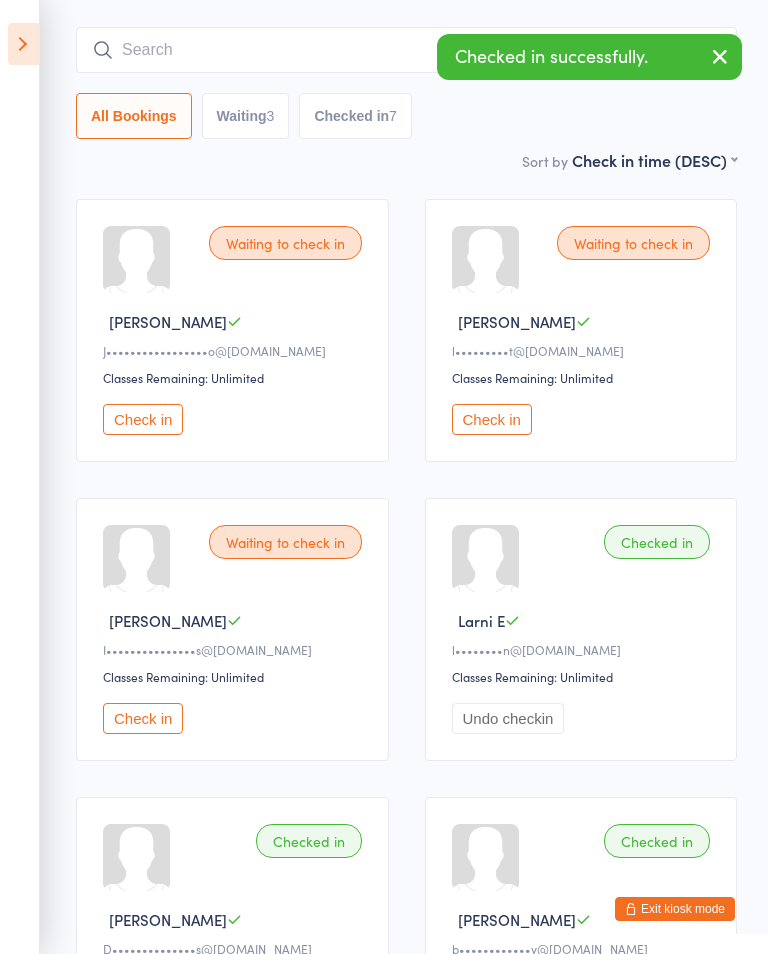 click on "Check in" at bounding box center [143, 718] 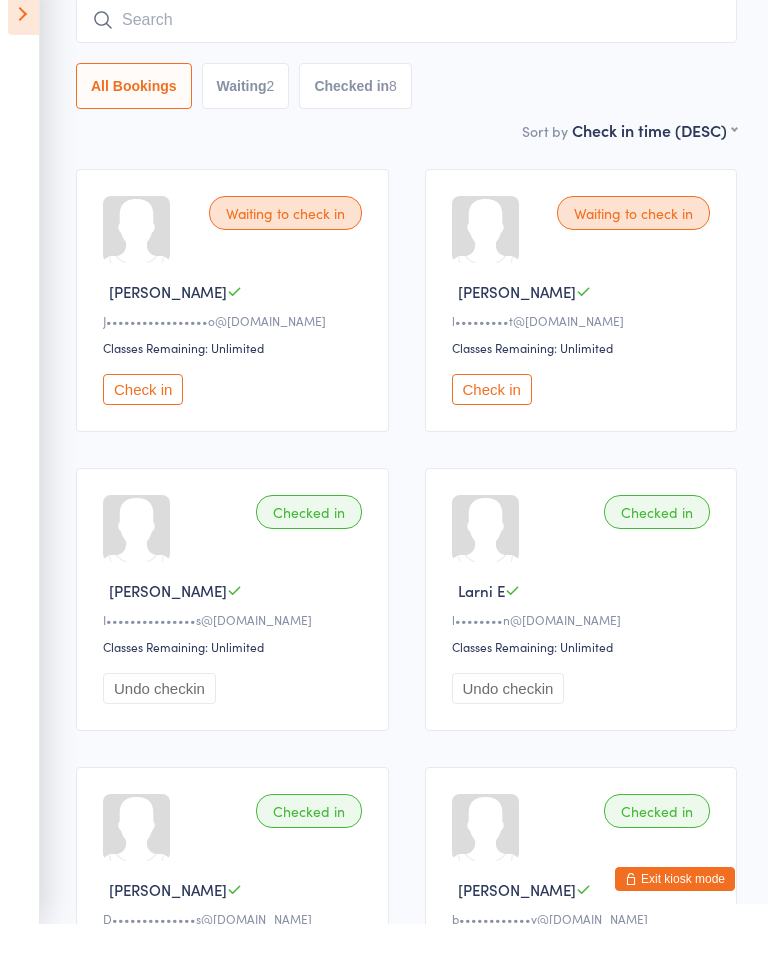 scroll, scrollTop: 163, scrollLeft: 0, axis: vertical 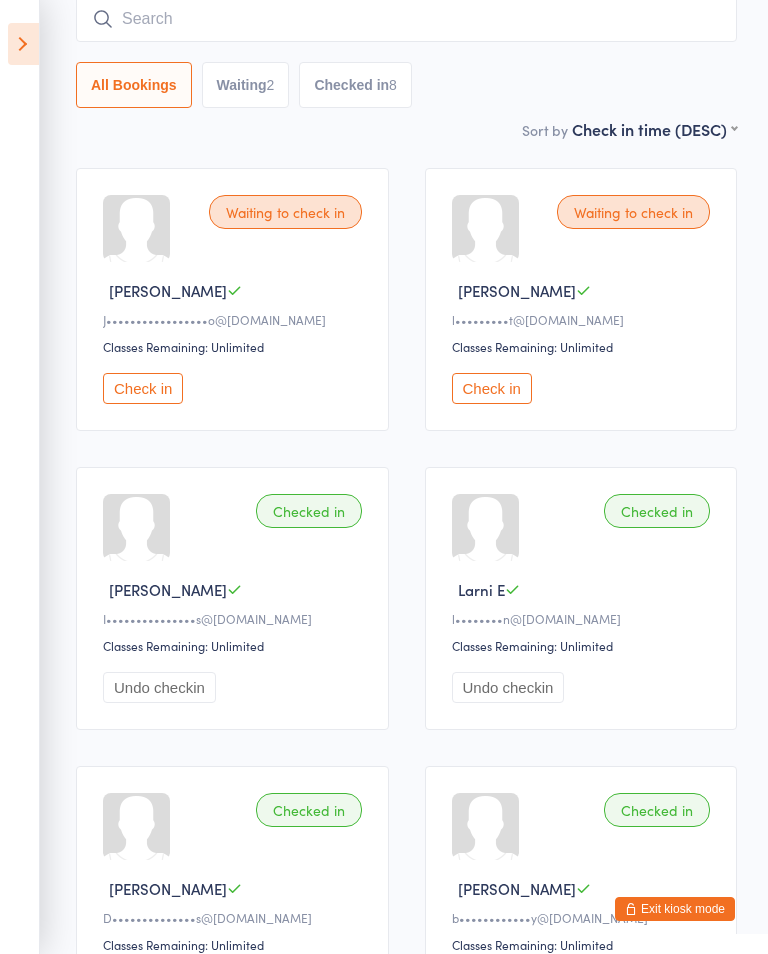 click at bounding box center (23, 44) 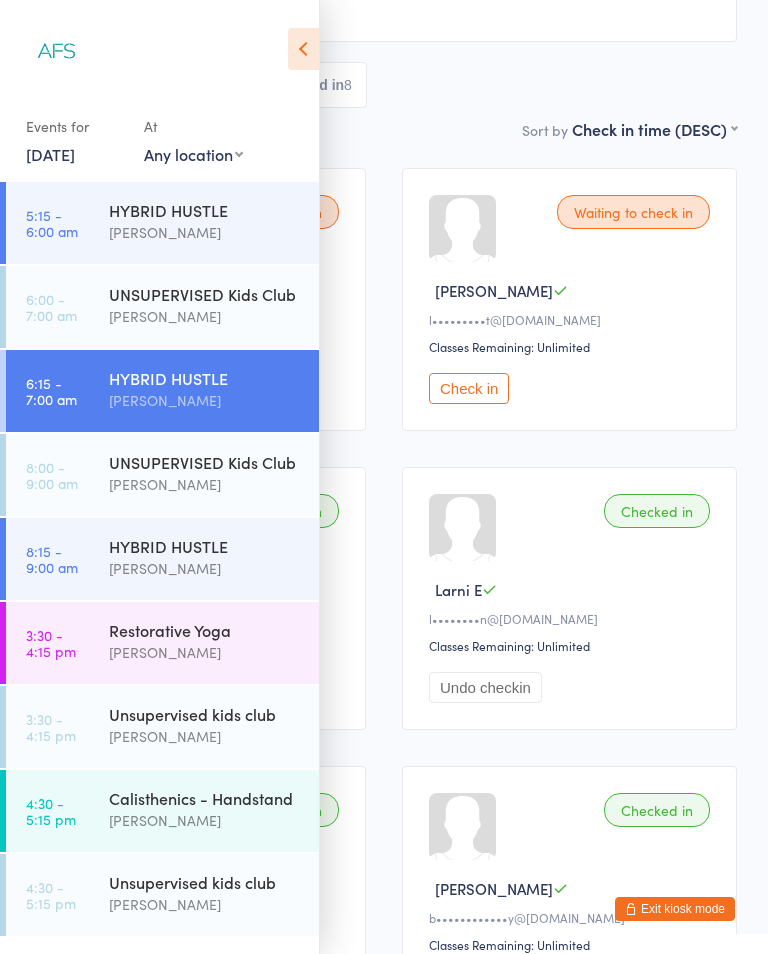 click on "Events for 11 Jul, 2025 11 Jul, 2025
July 2025
Sun Mon Tue Wed Thu Fri Sat
27
29
30
01
02
03
04
05
28
06
07
08
09
10
11
12
29
13
14
15
16
17
18
19
30
20
21
22
23
24
25
26
31
27
28
29
30
31
01
02" at bounding box center [159, 94] 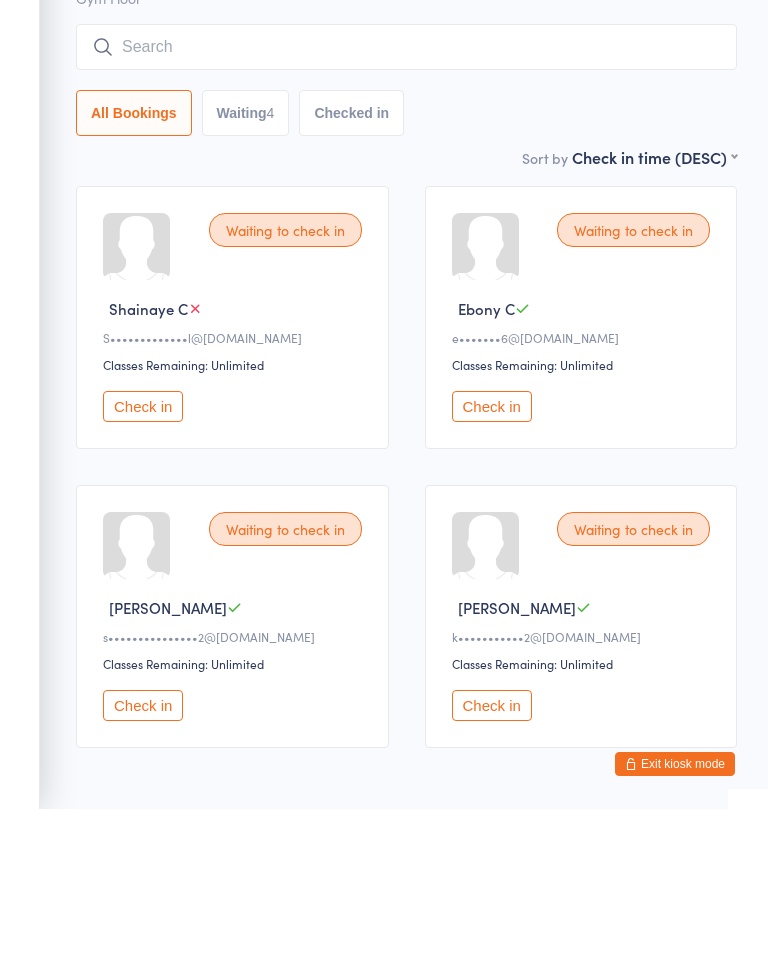 scroll, scrollTop: 78, scrollLeft: 0, axis: vertical 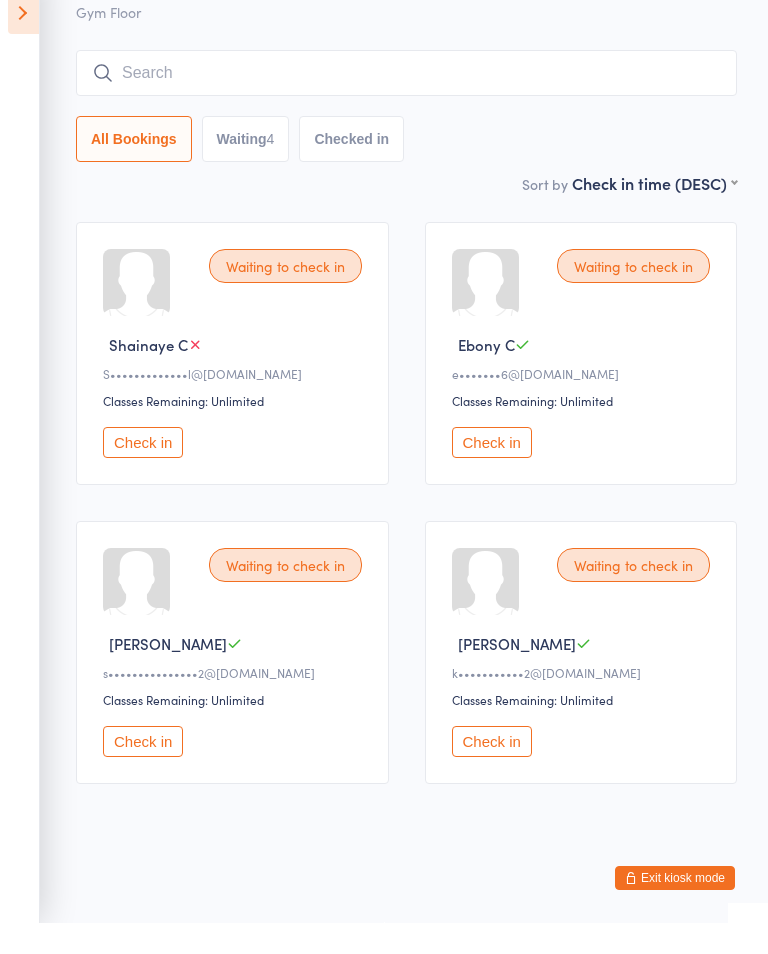 click at bounding box center (23, 44) 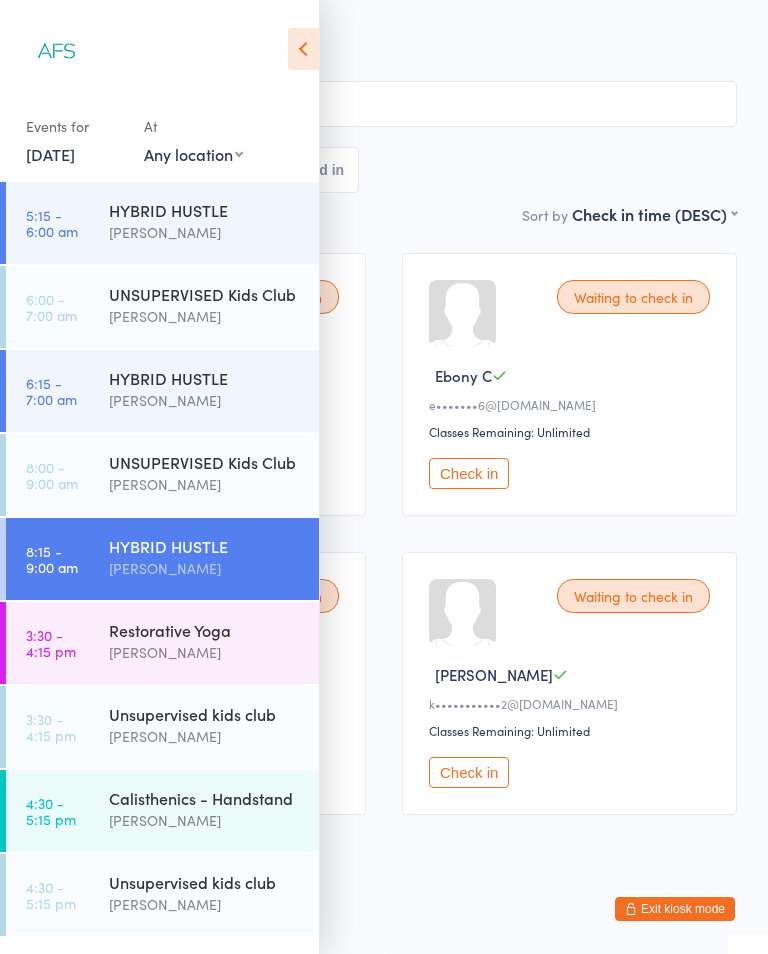 click on "[PERSON_NAME]" at bounding box center [205, 652] 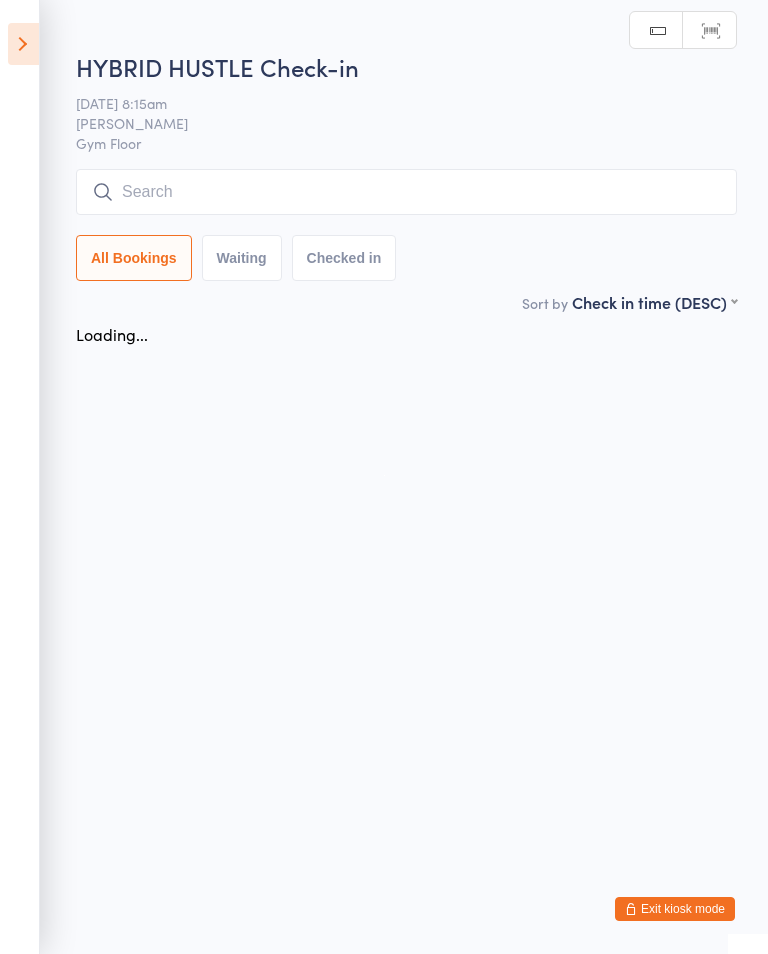 scroll, scrollTop: 0, scrollLeft: 0, axis: both 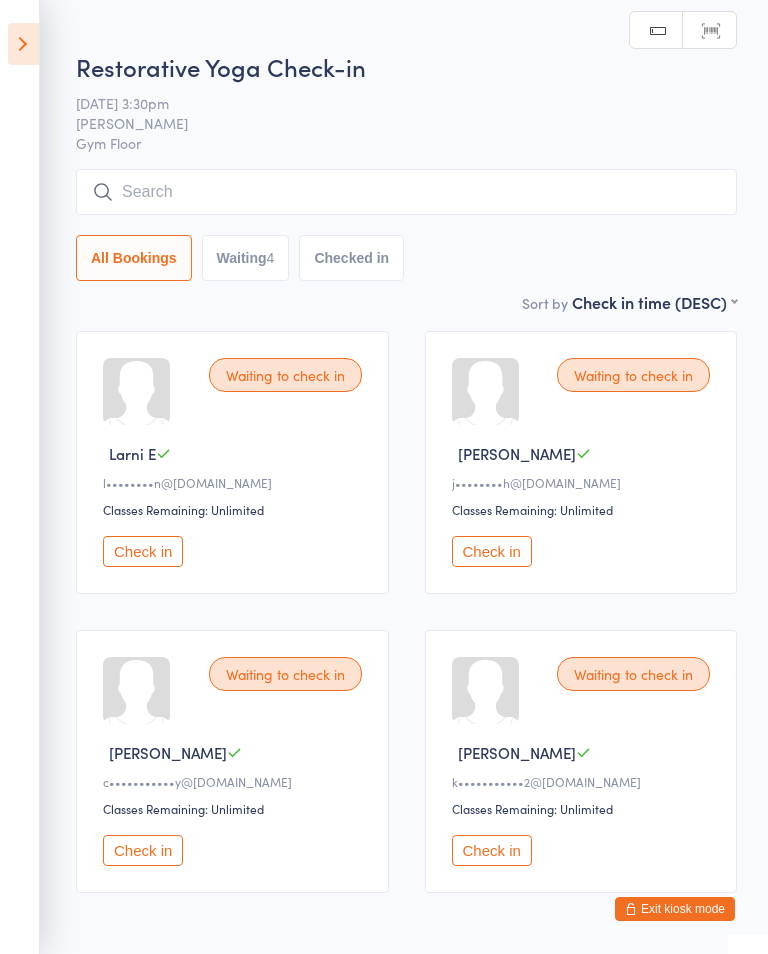 click at bounding box center (23, 44) 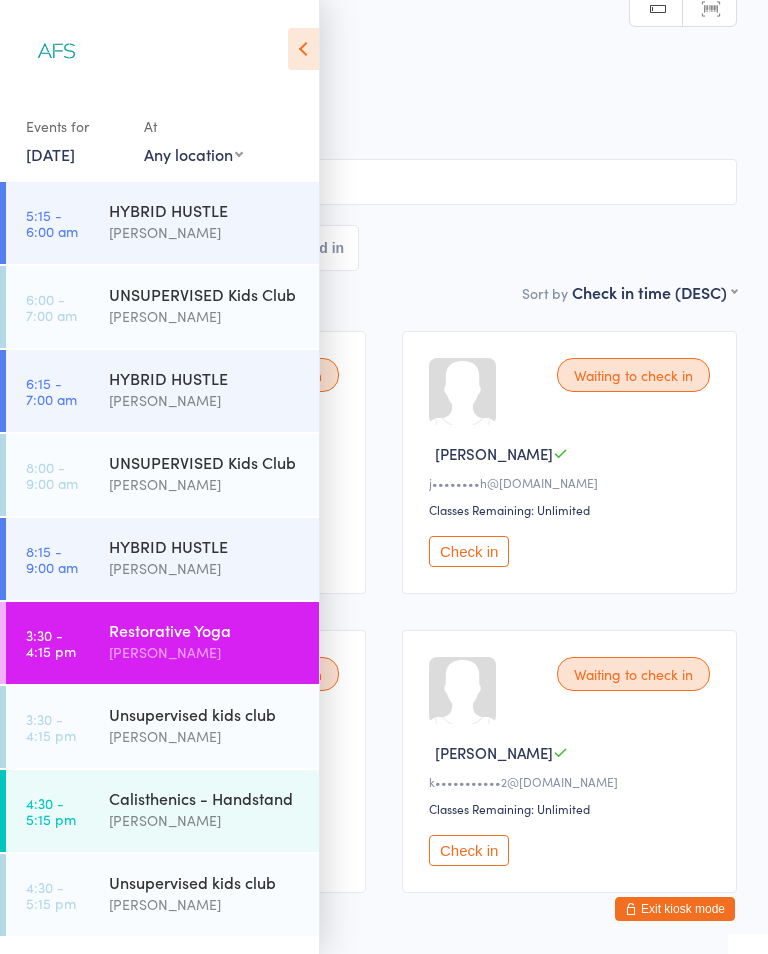 click on "Calisthenics - Handstand" at bounding box center [205, 798] 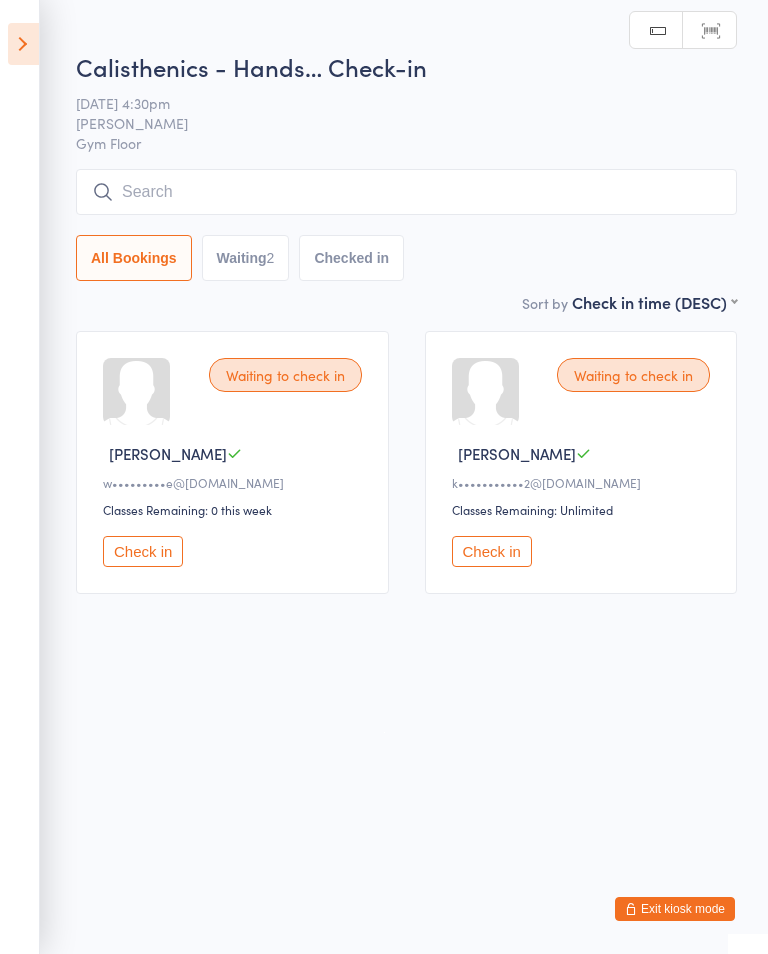 click at bounding box center [23, 44] 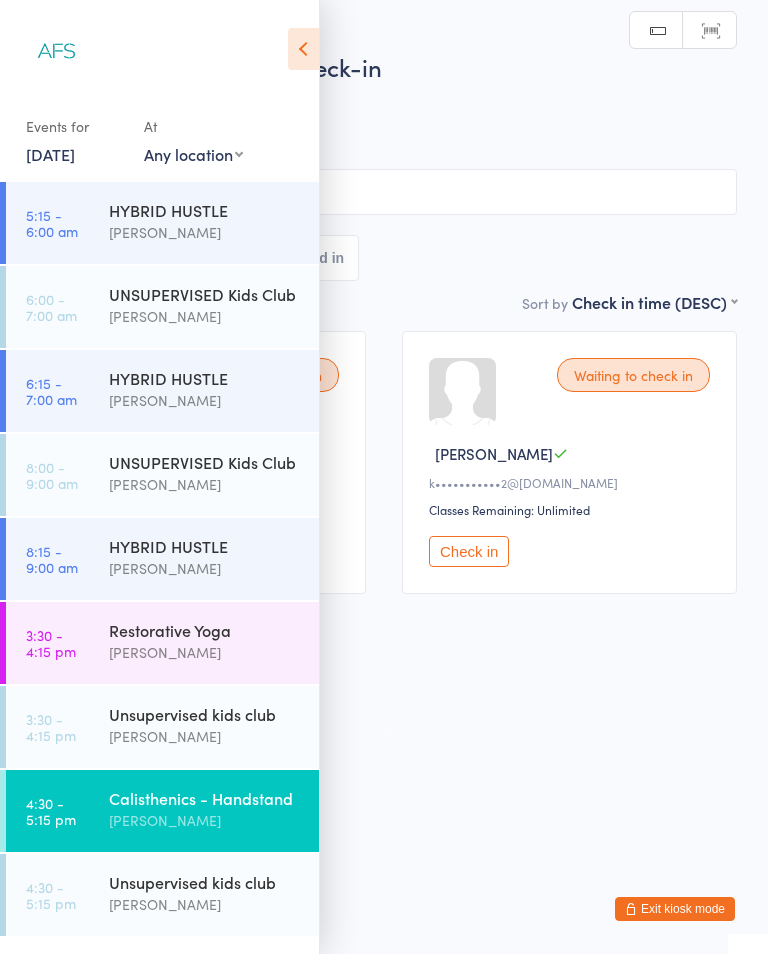 click on "Calisthenics - Handstand" at bounding box center (205, 798) 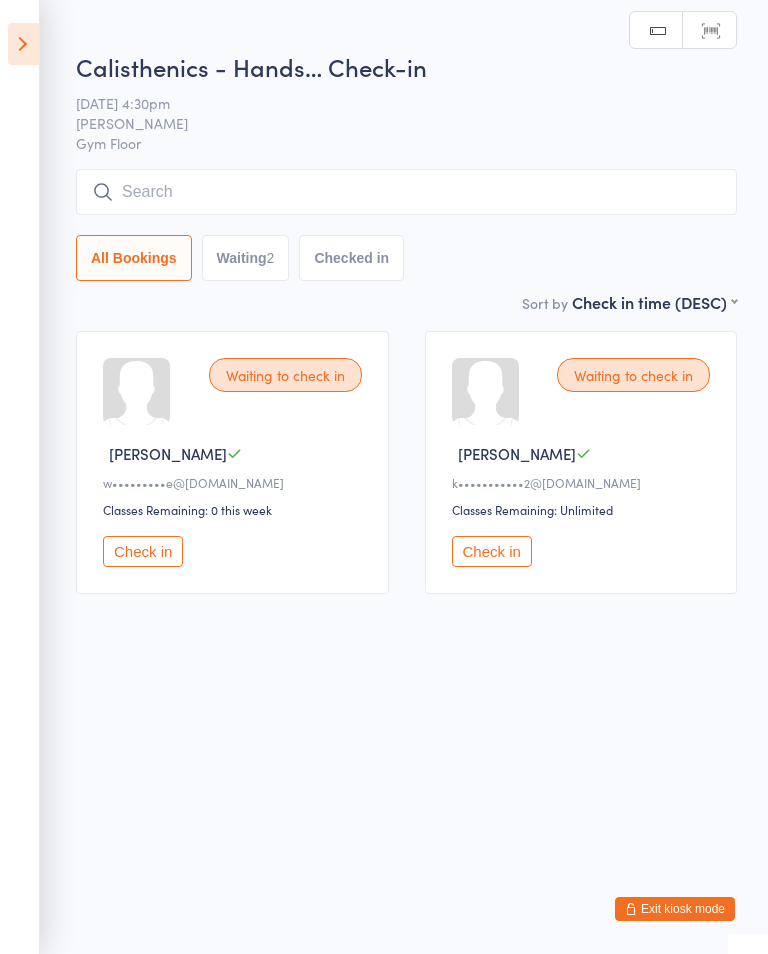 click on "You have now entered Kiosk Mode. Members will be able to check themselves in using the search field below. Click "Exit kiosk mode" below to exit Kiosk Mode at any time. Checked in successfully. Events for 11 Jul, 2025 11 Jul, 2025
July 2025
Sun Mon Tue Wed Thu Fri Sat
27
29
30
01
02
03
04
05
28
06
07
08
09
10
11
12
29
13
14
15
16
17
18
19
30
20
21
22
23
24
25
26 31" at bounding box center (384, 477) 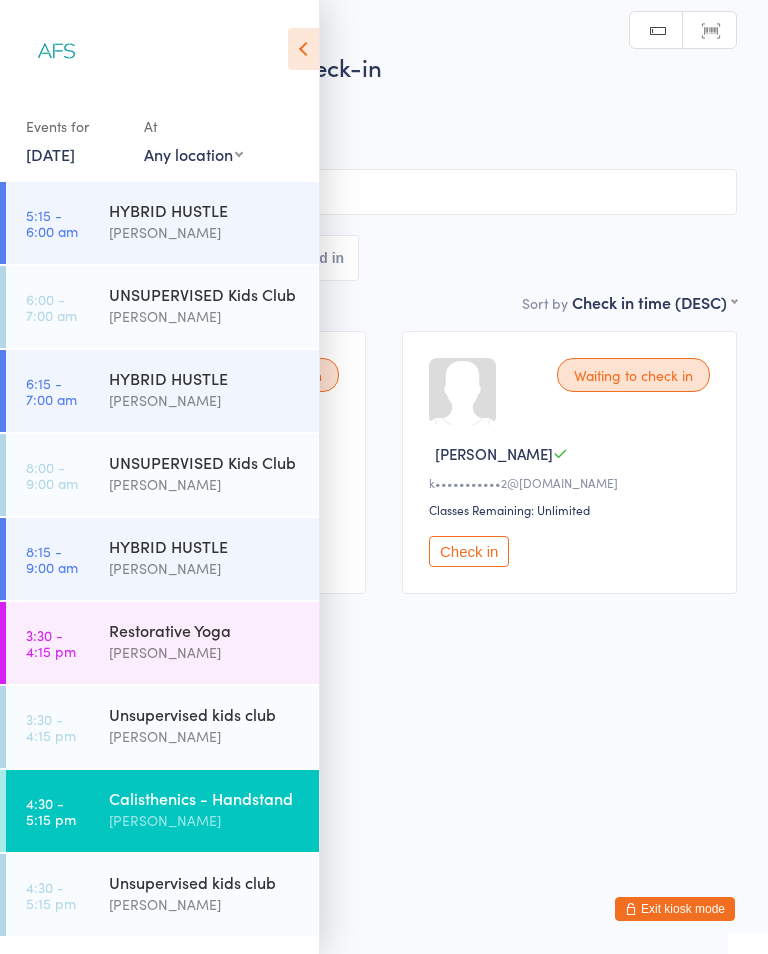 click on "Unsupervised kids club" at bounding box center [205, 882] 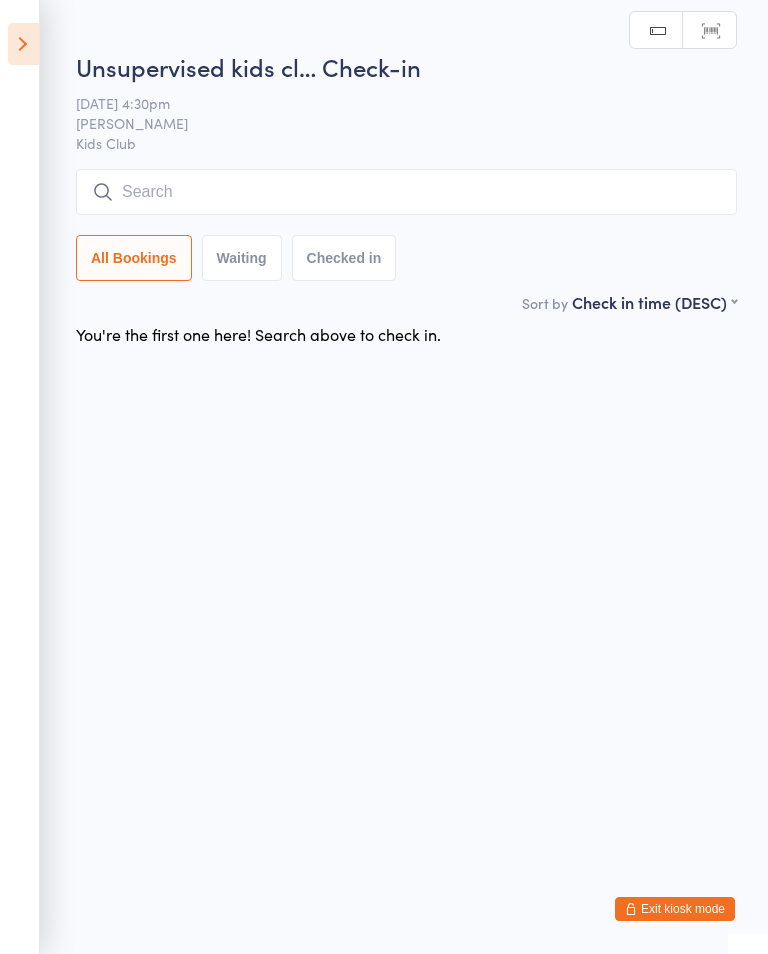 click at bounding box center [23, 44] 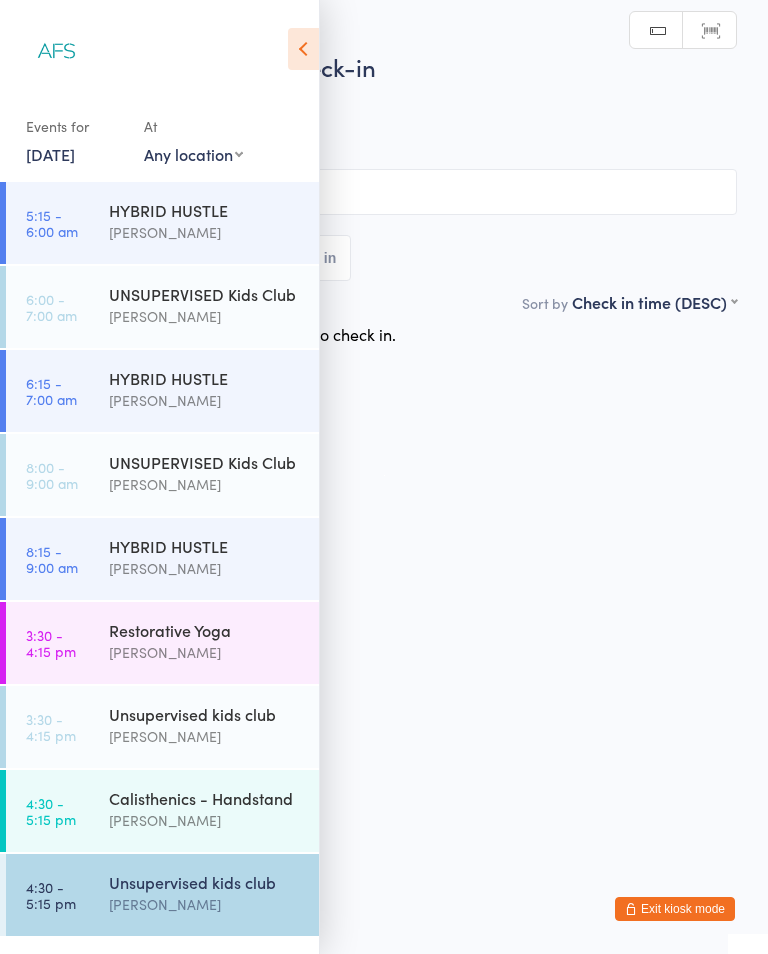 click on "[PERSON_NAME]" at bounding box center (205, 652) 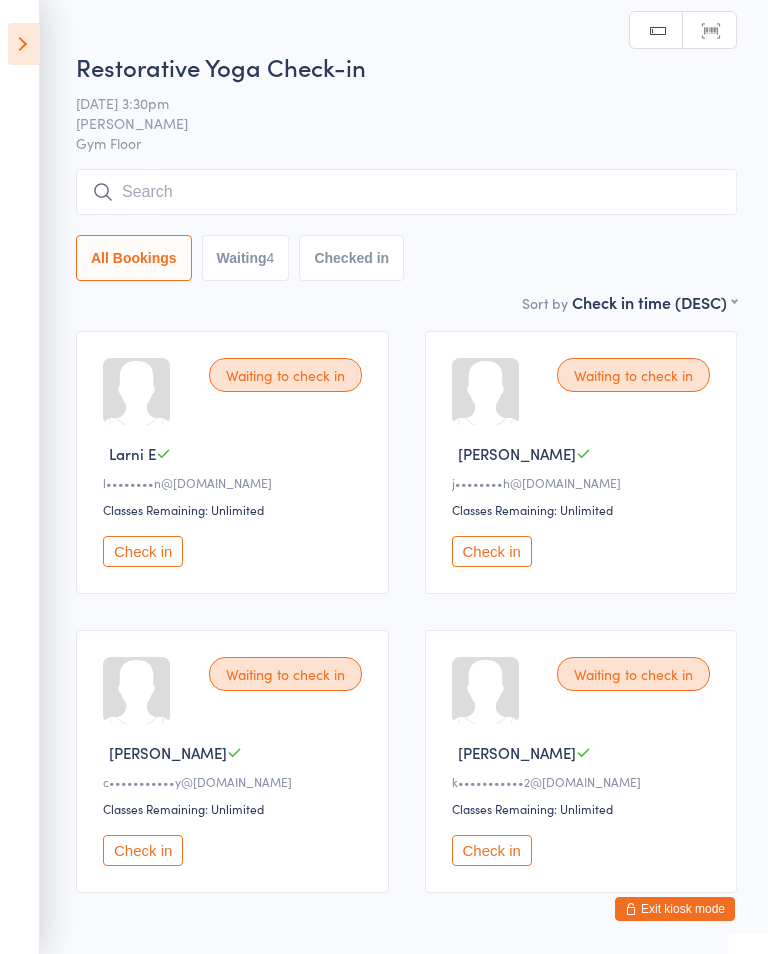 click on "Events for 11 Jul, 2025 11 Jul, 2025
July 2025
Sun Mon Tue Wed Thu Fri Sat
27
29
30
01
02
03
04
05
28
06
07
08
09
10
11
12
29
13
14
15
16
17
18
19
30
20
21
22
23
24
25
26
31
27
28
29
30
31
01
02" at bounding box center [20, 477] 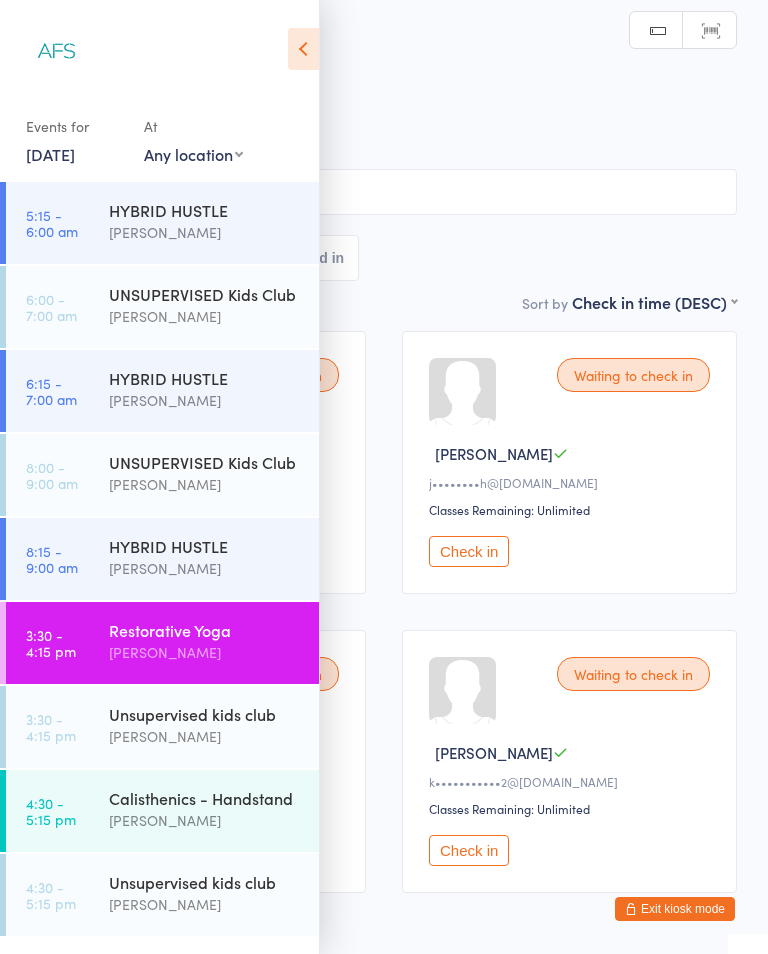 click on "[PERSON_NAME]" at bounding box center [205, 568] 